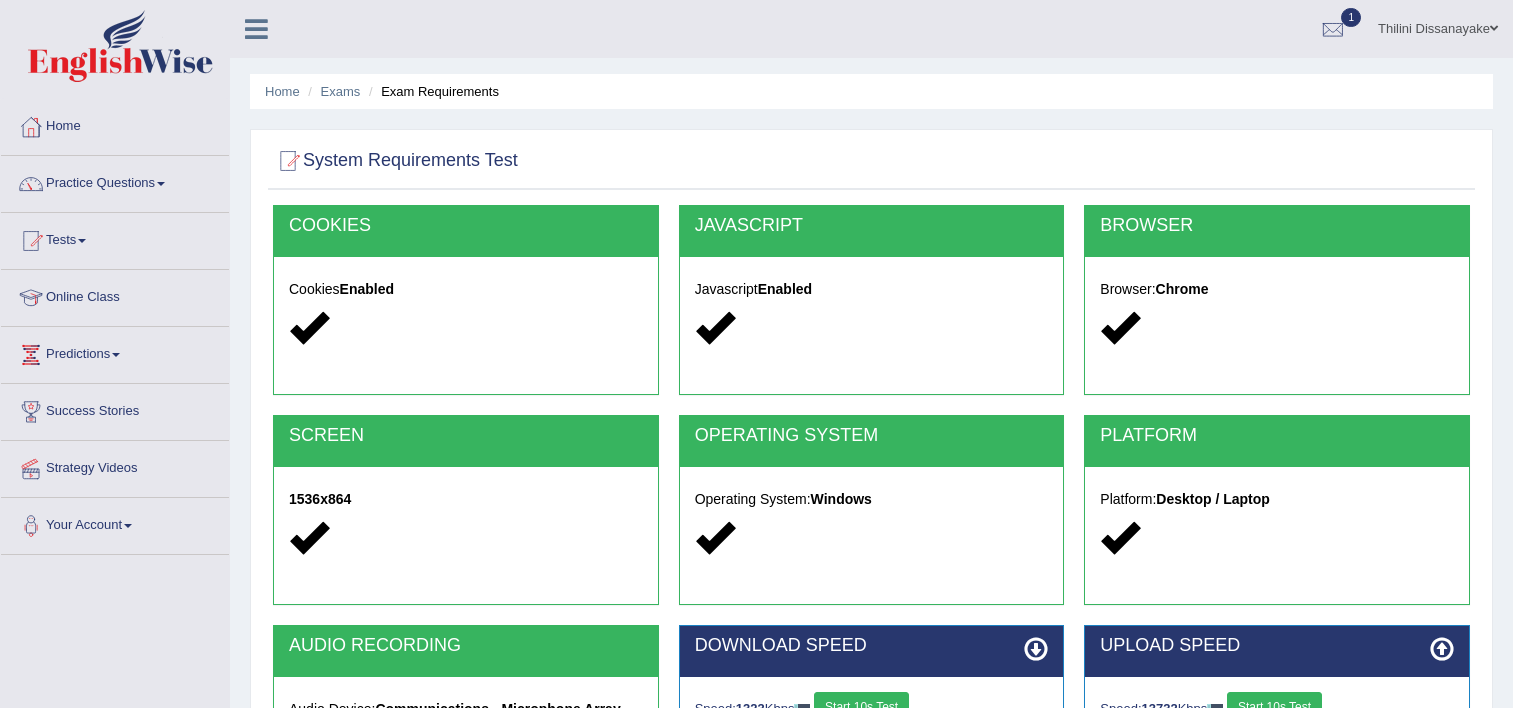 scroll, scrollTop: 342, scrollLeft: 0, axis: vertical 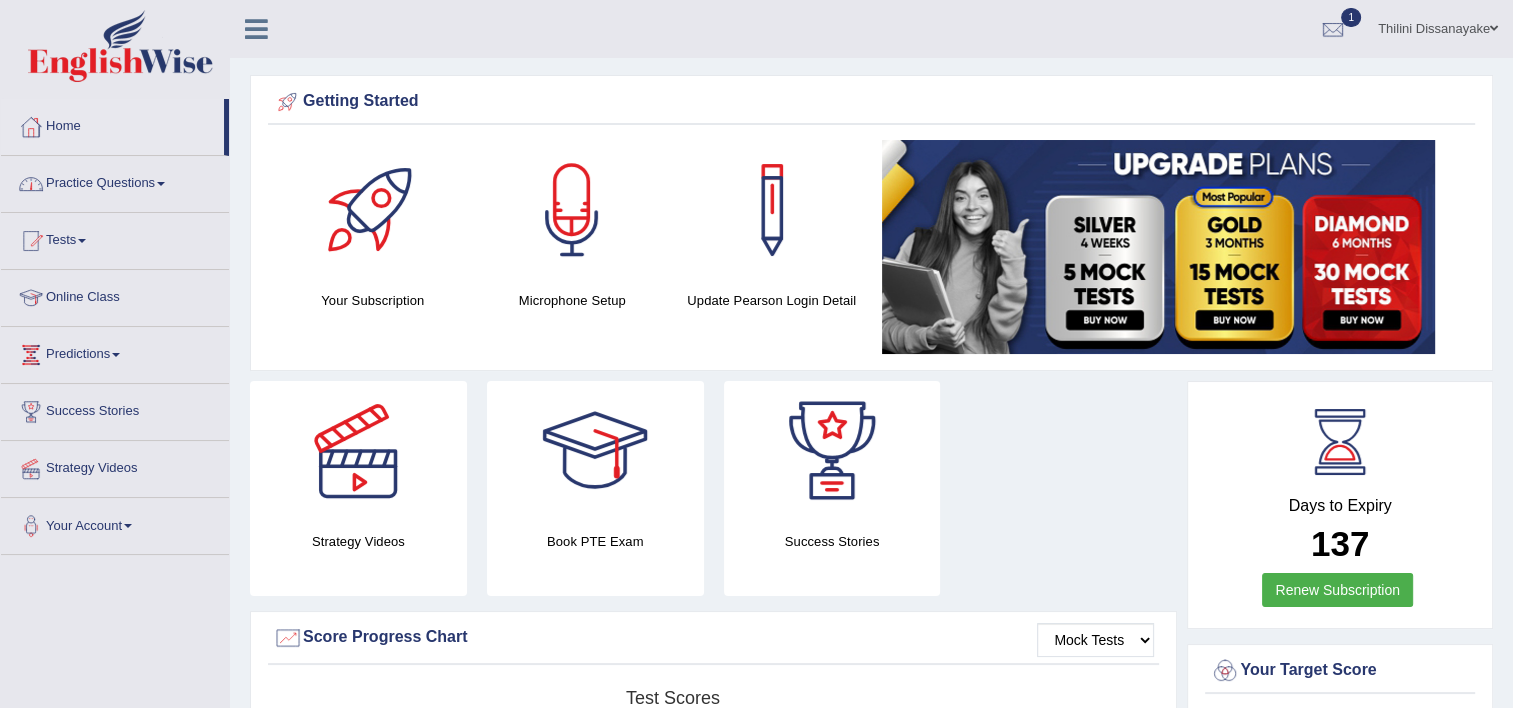 click on "Tests" at bounding box center [115, 238] 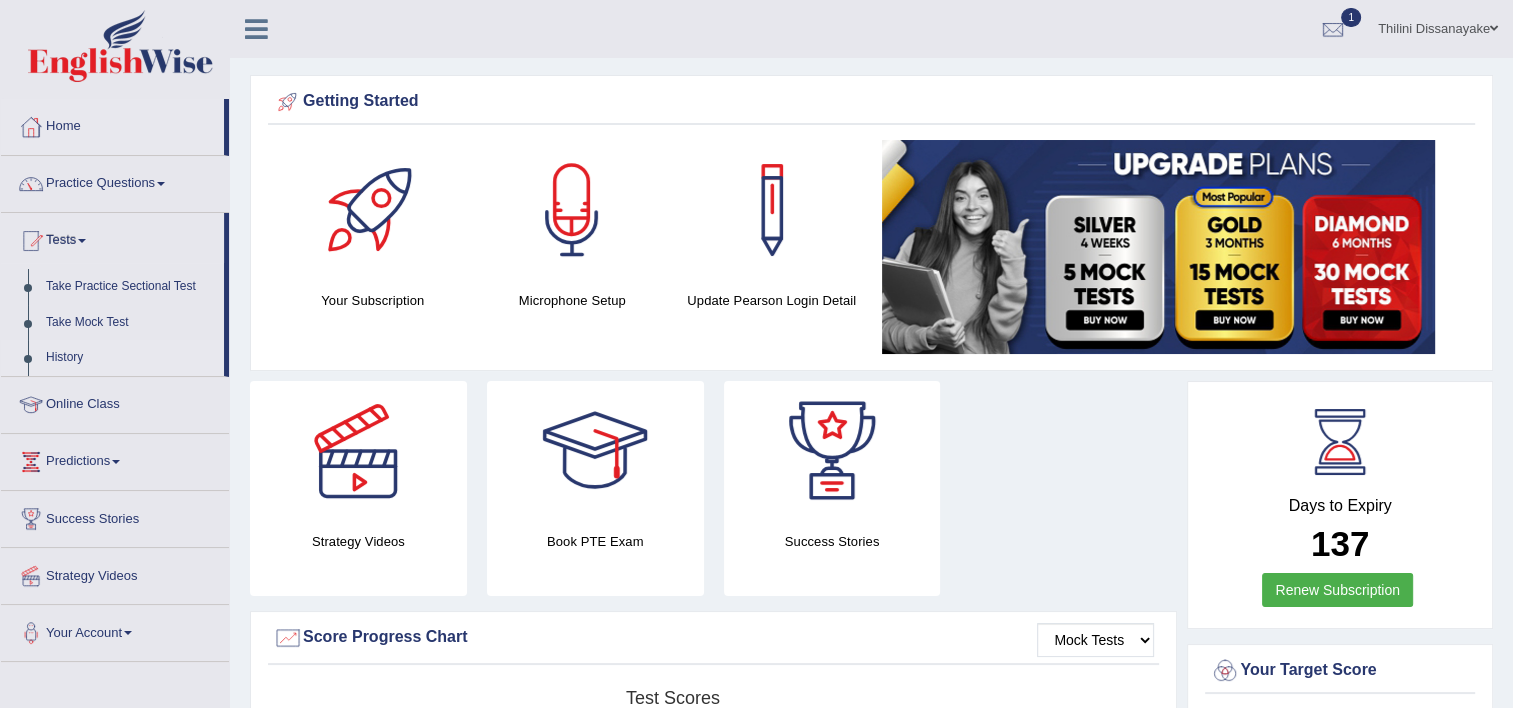 click on "History" at bounding box center [130, 358] 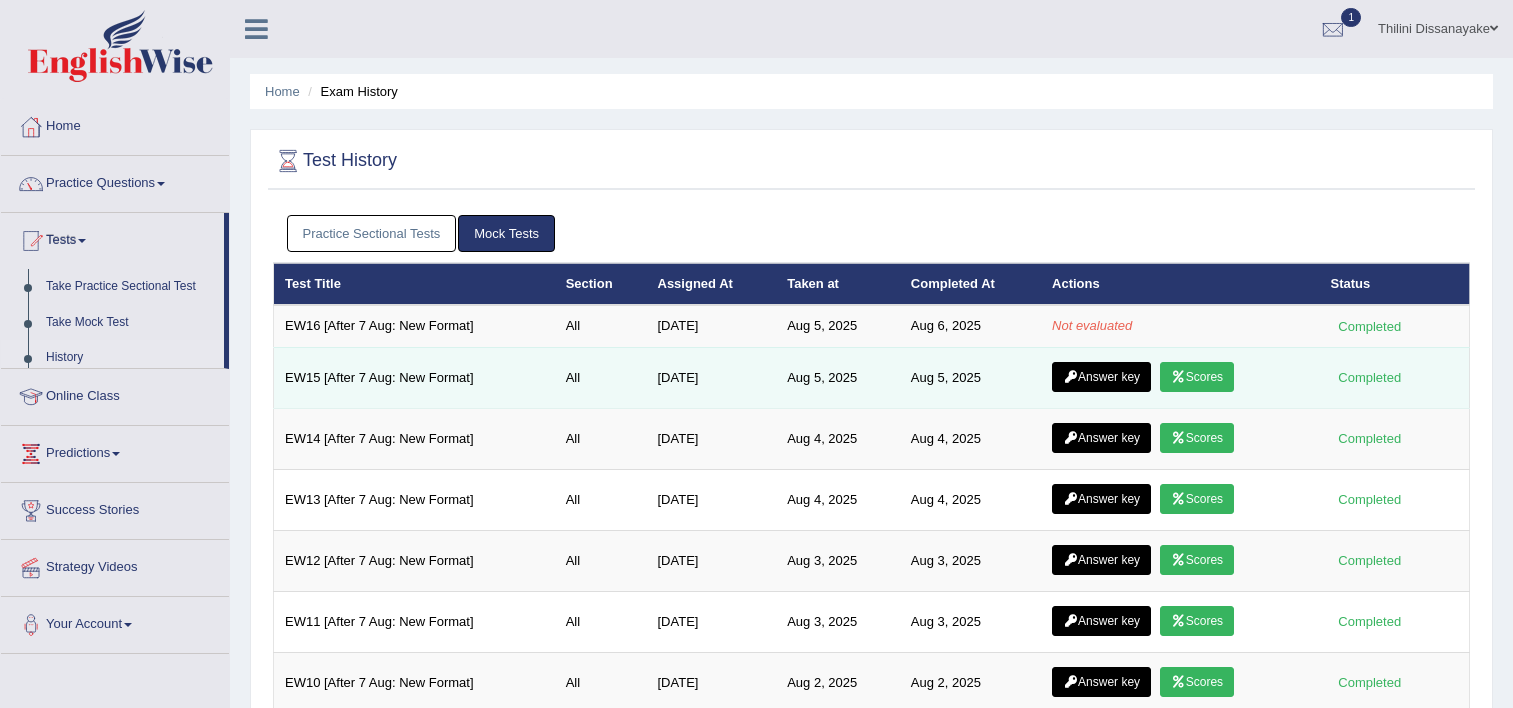 scroll, scrollTop: 0, scrollLeft: 0, axis: both 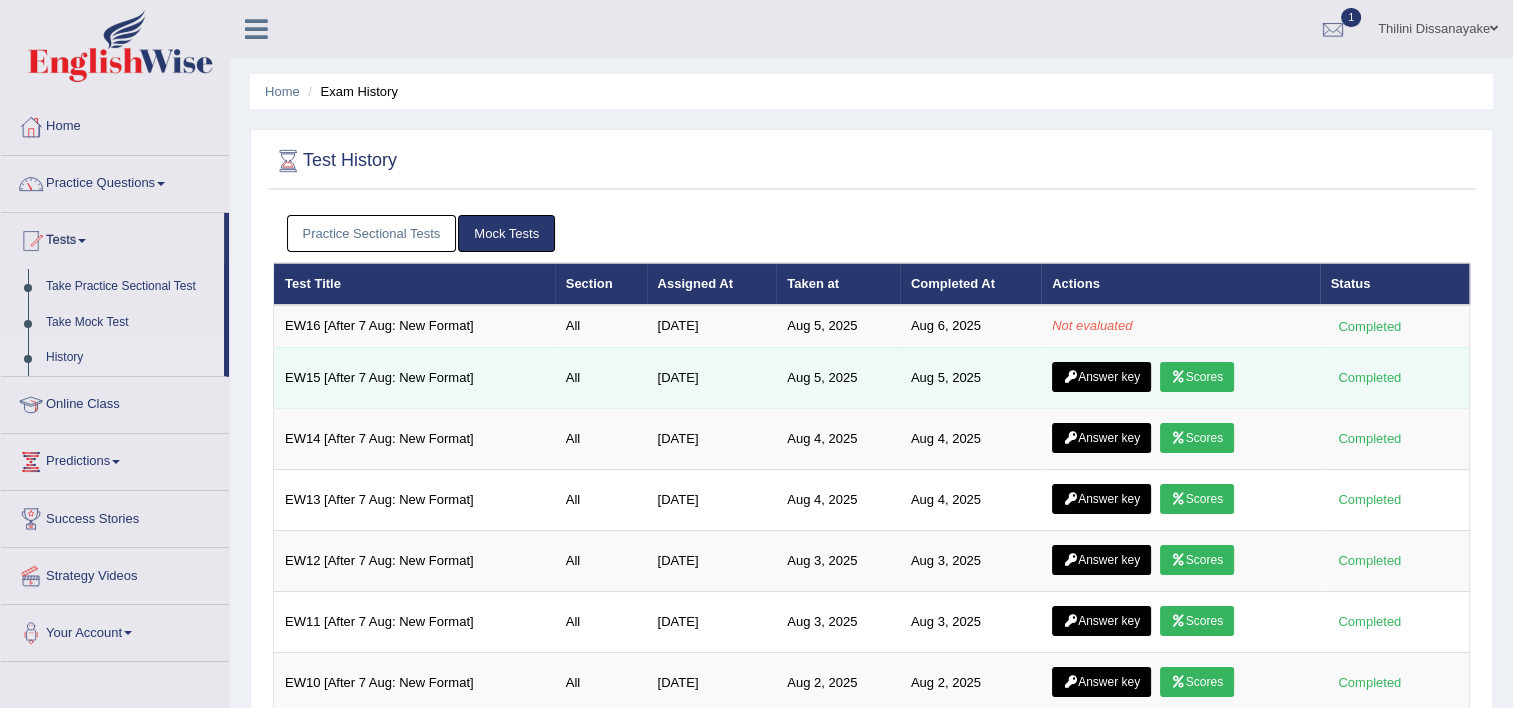 click on "Answer key" at bounding box center (1101, 377) 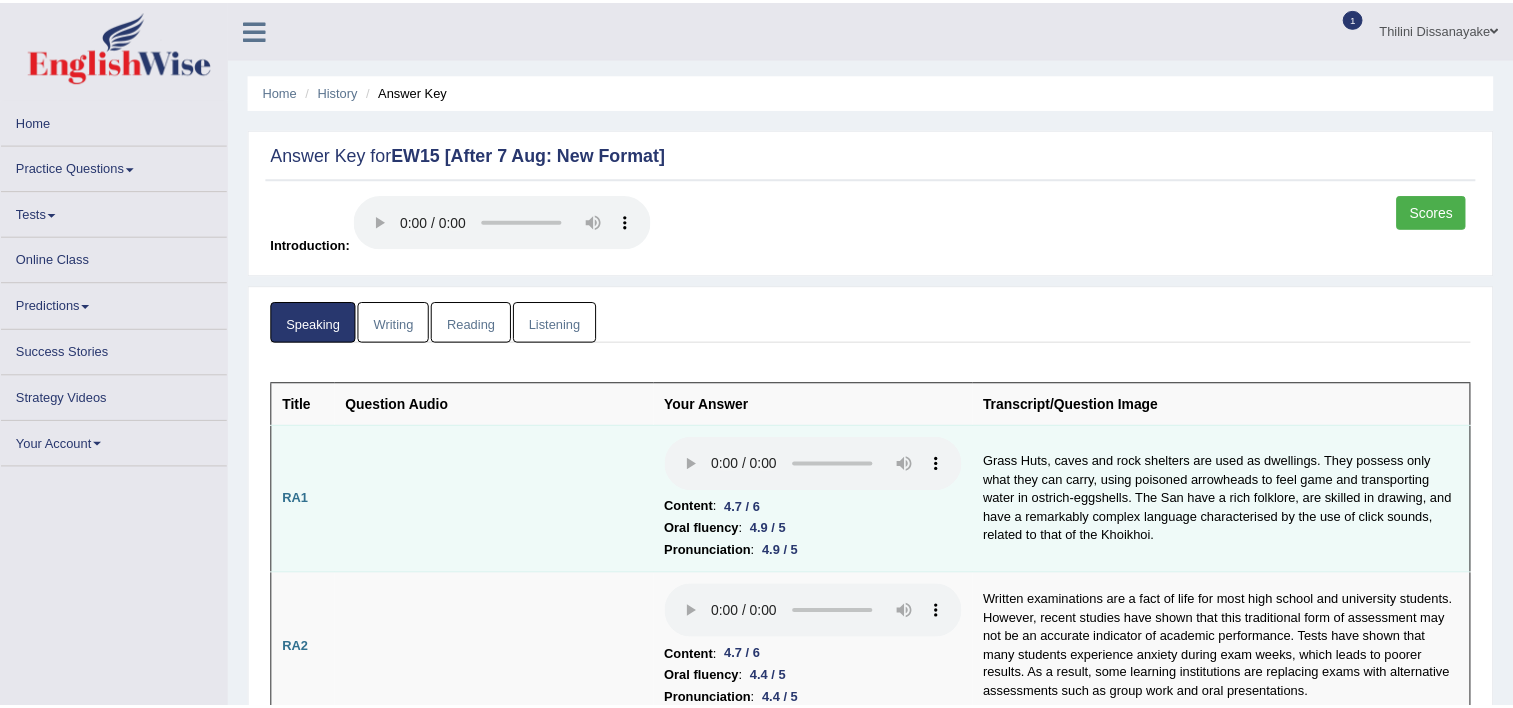 scroll, scrollTop: 0, scrollLeft: 0, axis: both 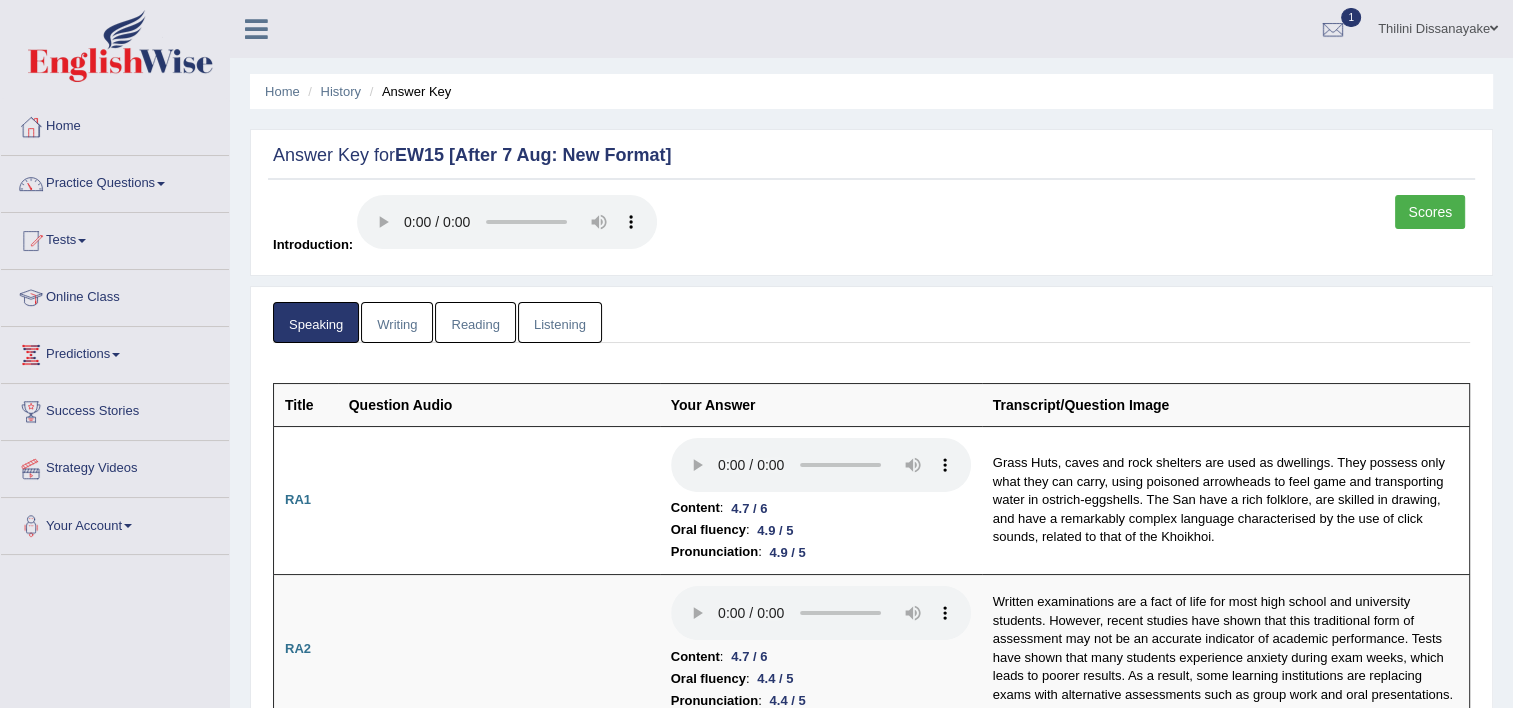 click on "Listening" at bounding box center [560, 322] 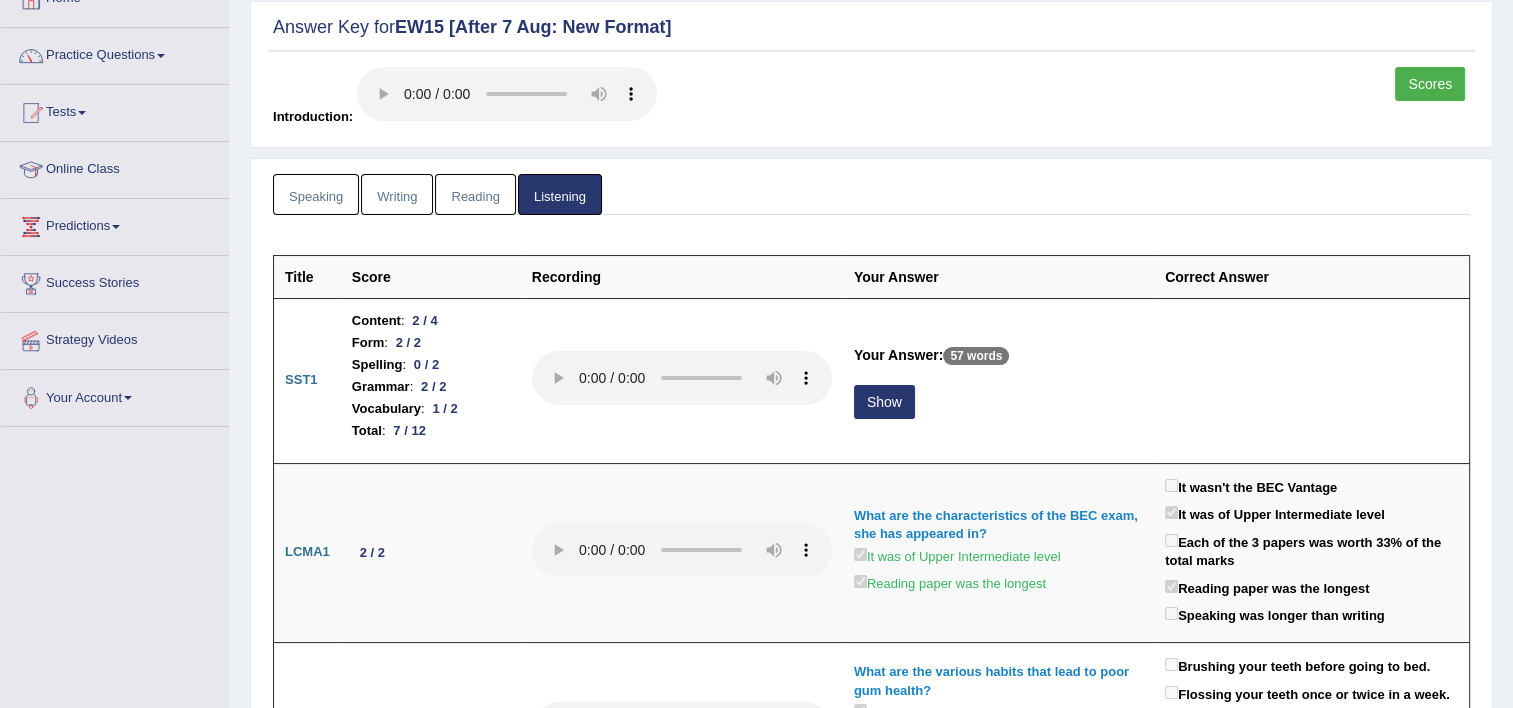 scroll, scrollTop: 200, scrollLeft: 0, axis: vertical 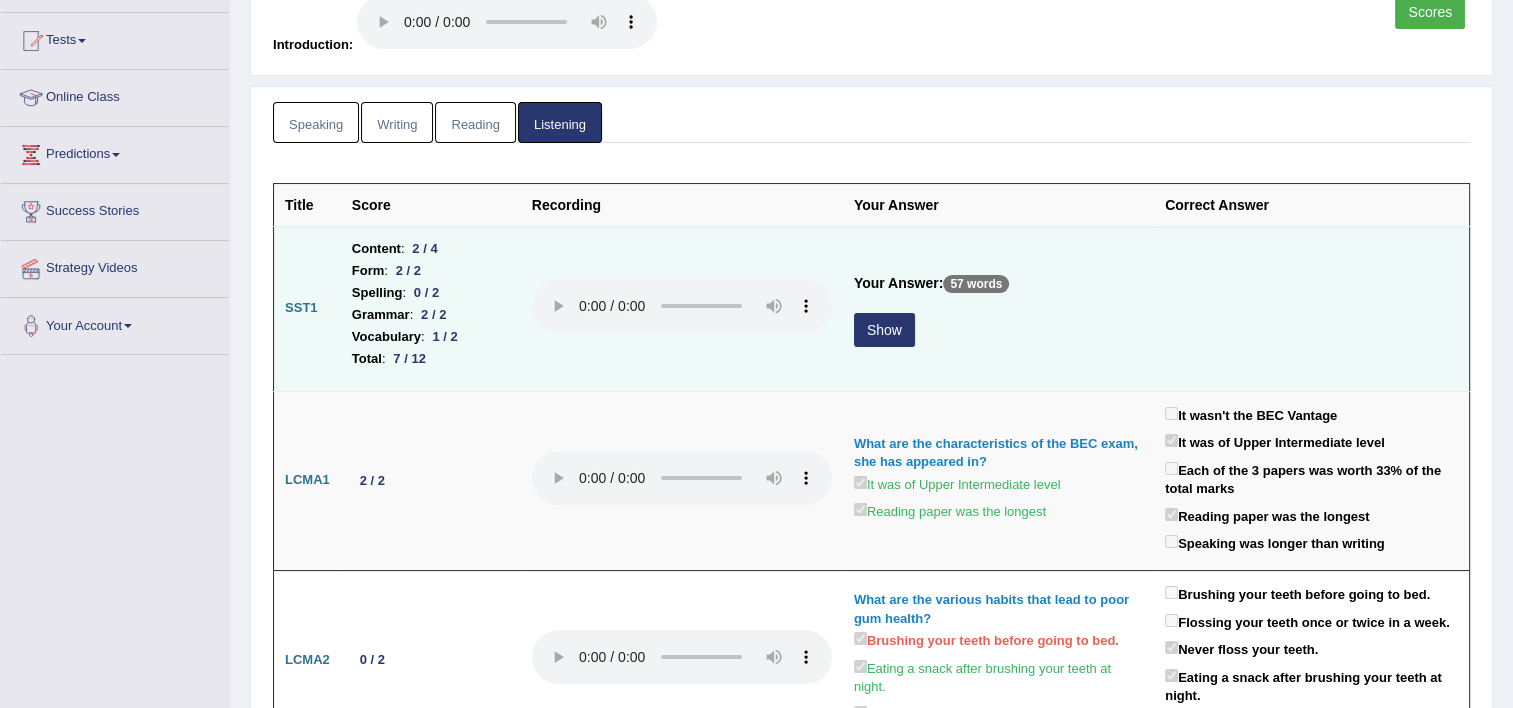 click on "Show" at bounding box center (884, 330) 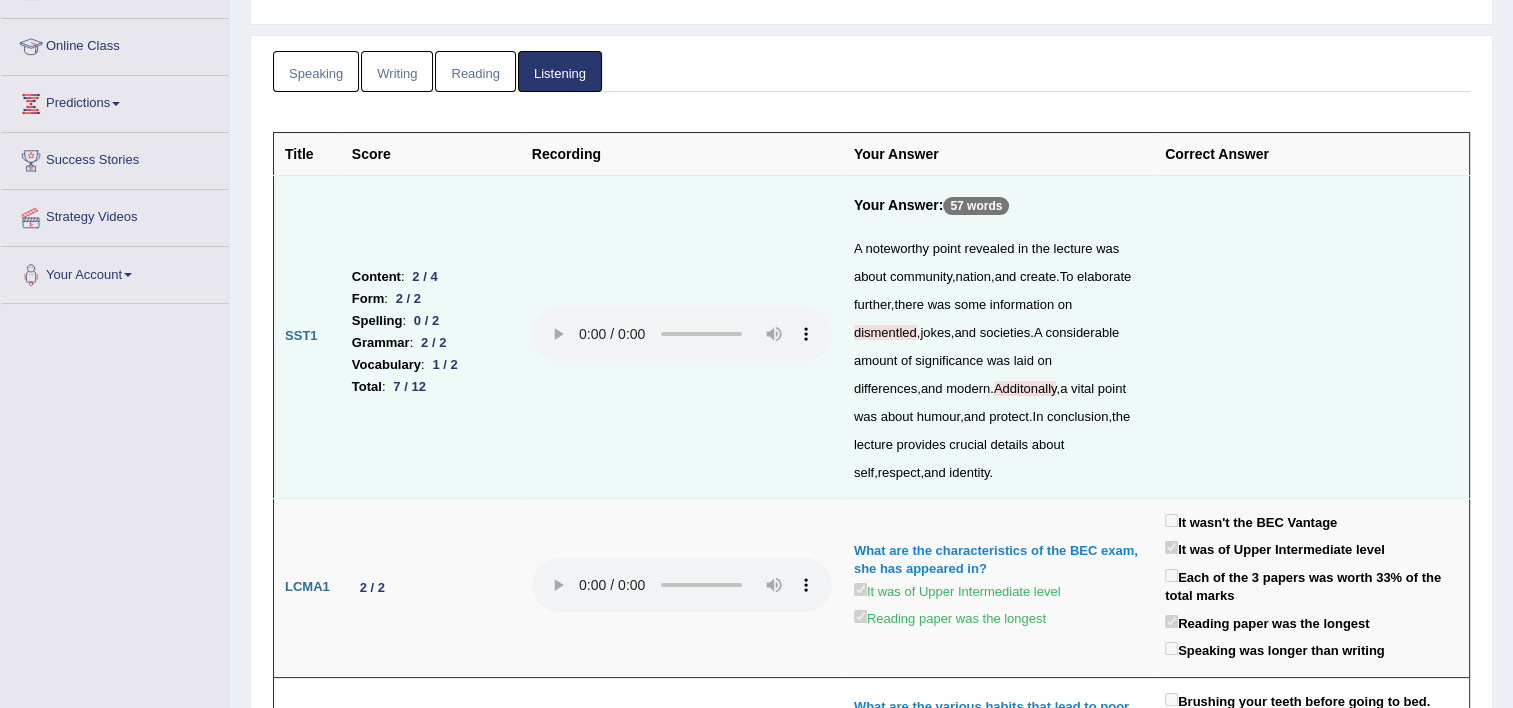scroll, scrollTop: 0, scrollLeft: 0, axis: both 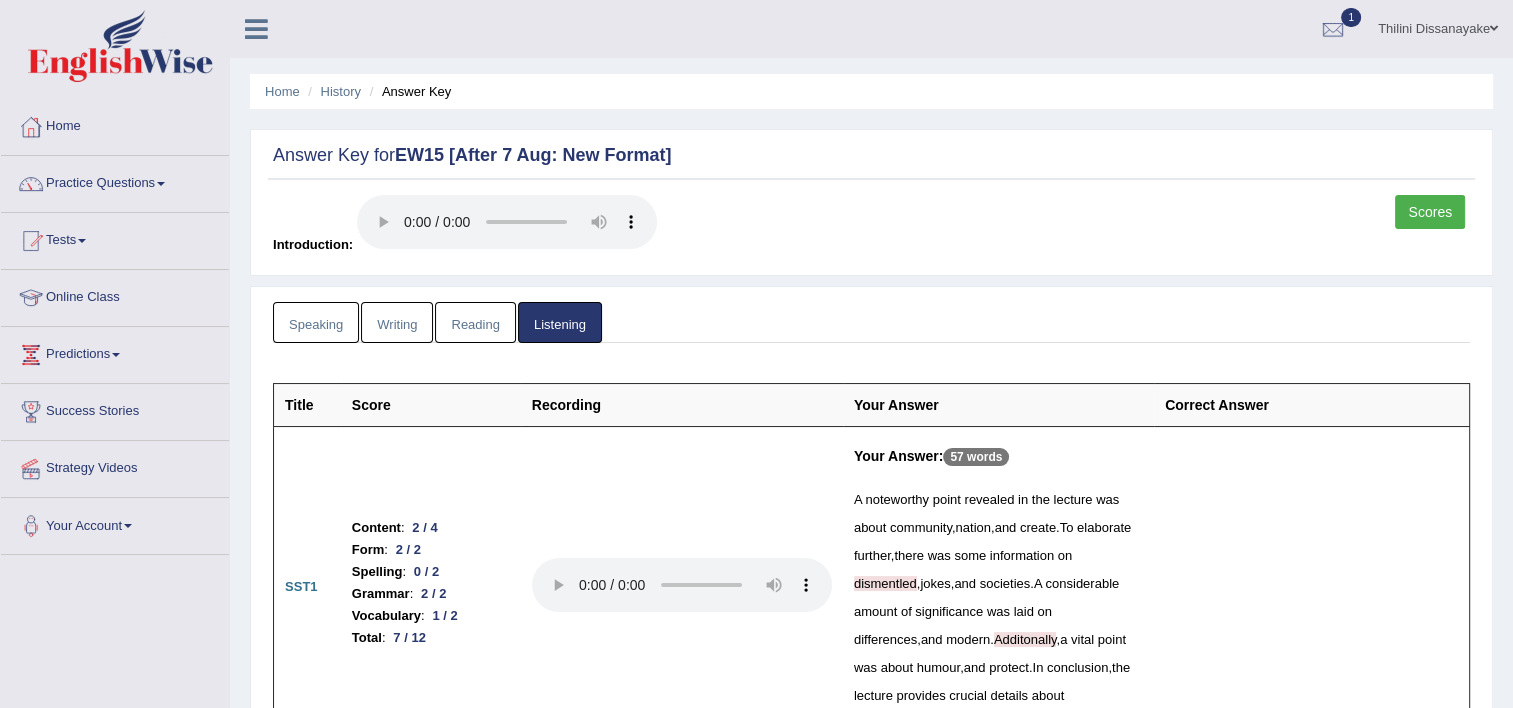 click on "Reading" at bounding box center (475, 322) 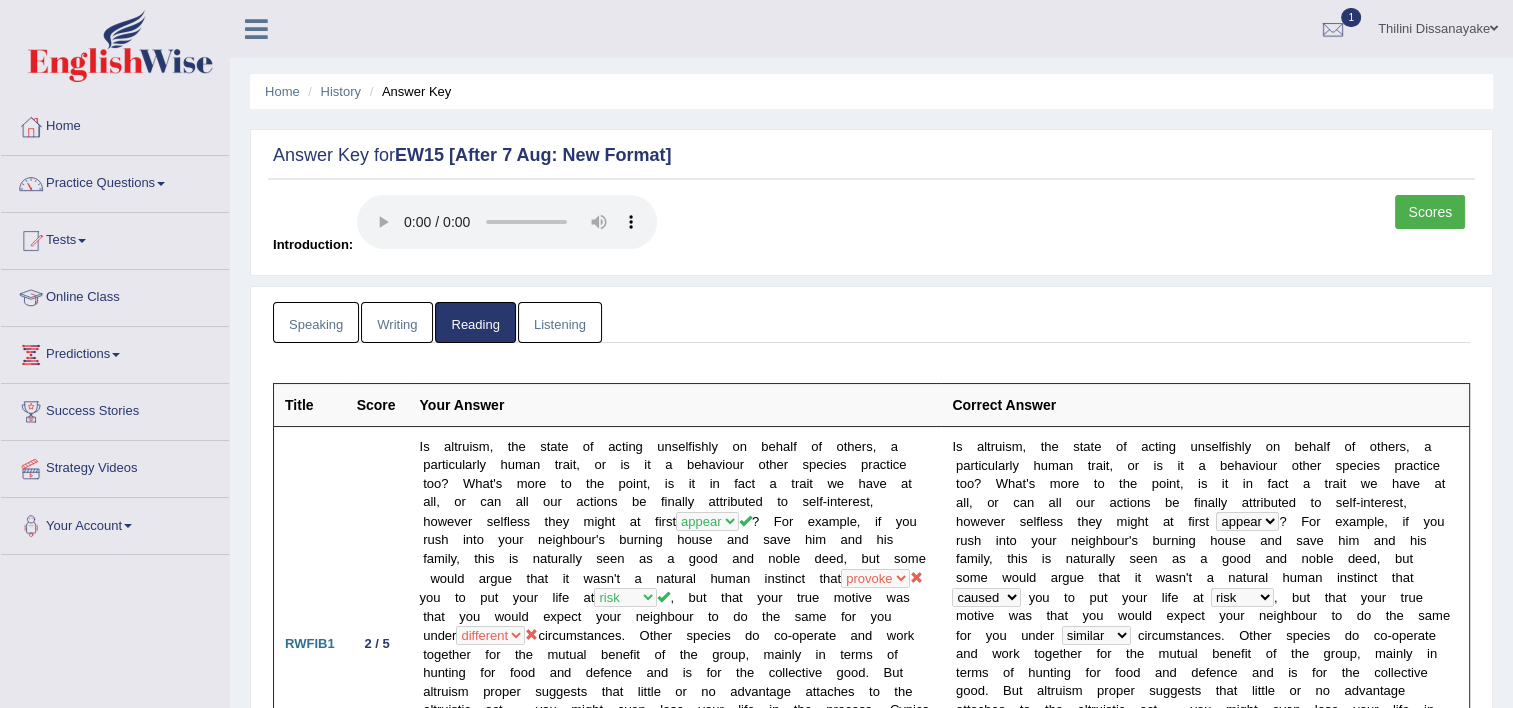 scroll, scrollTop: 0, scrollLeft: 0, axis: both 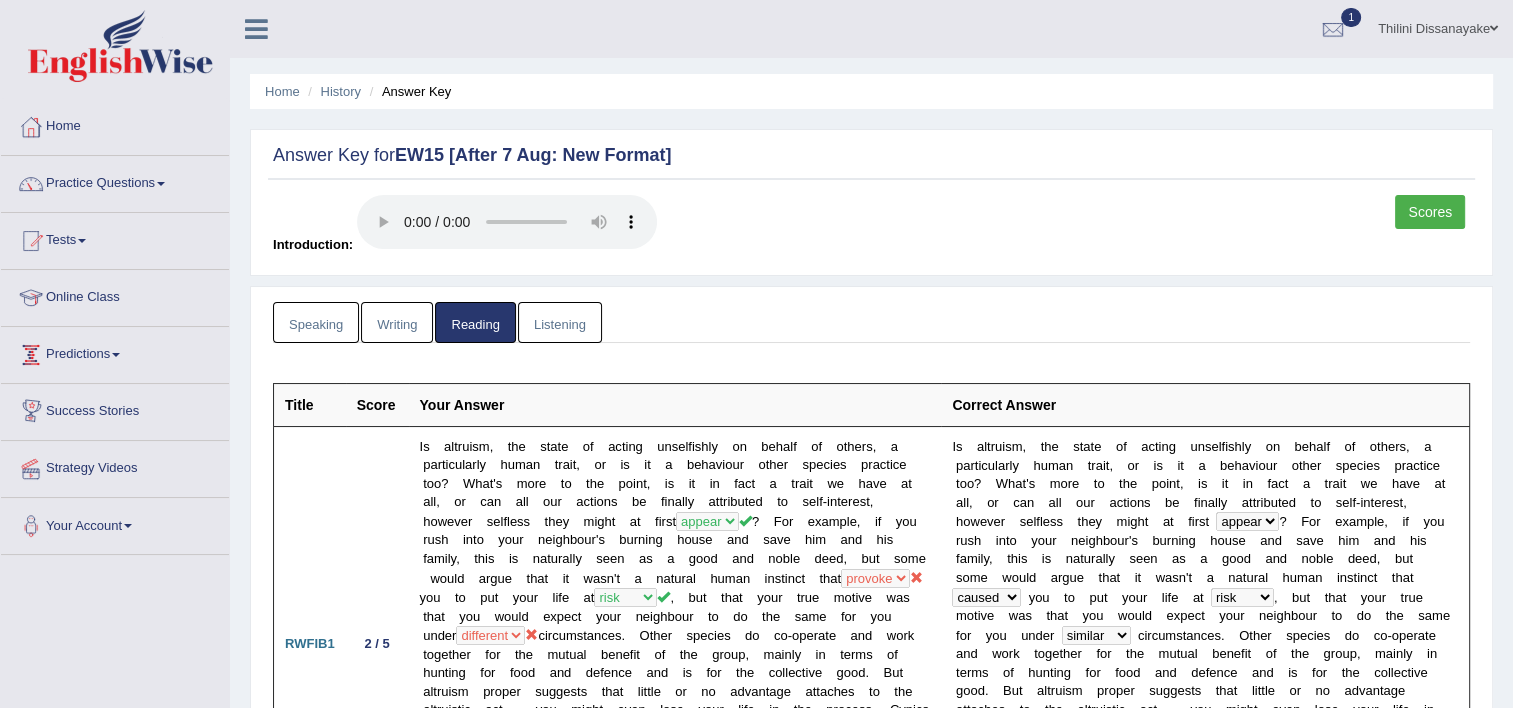 click on "Writing" at bounding box center [397, 322] 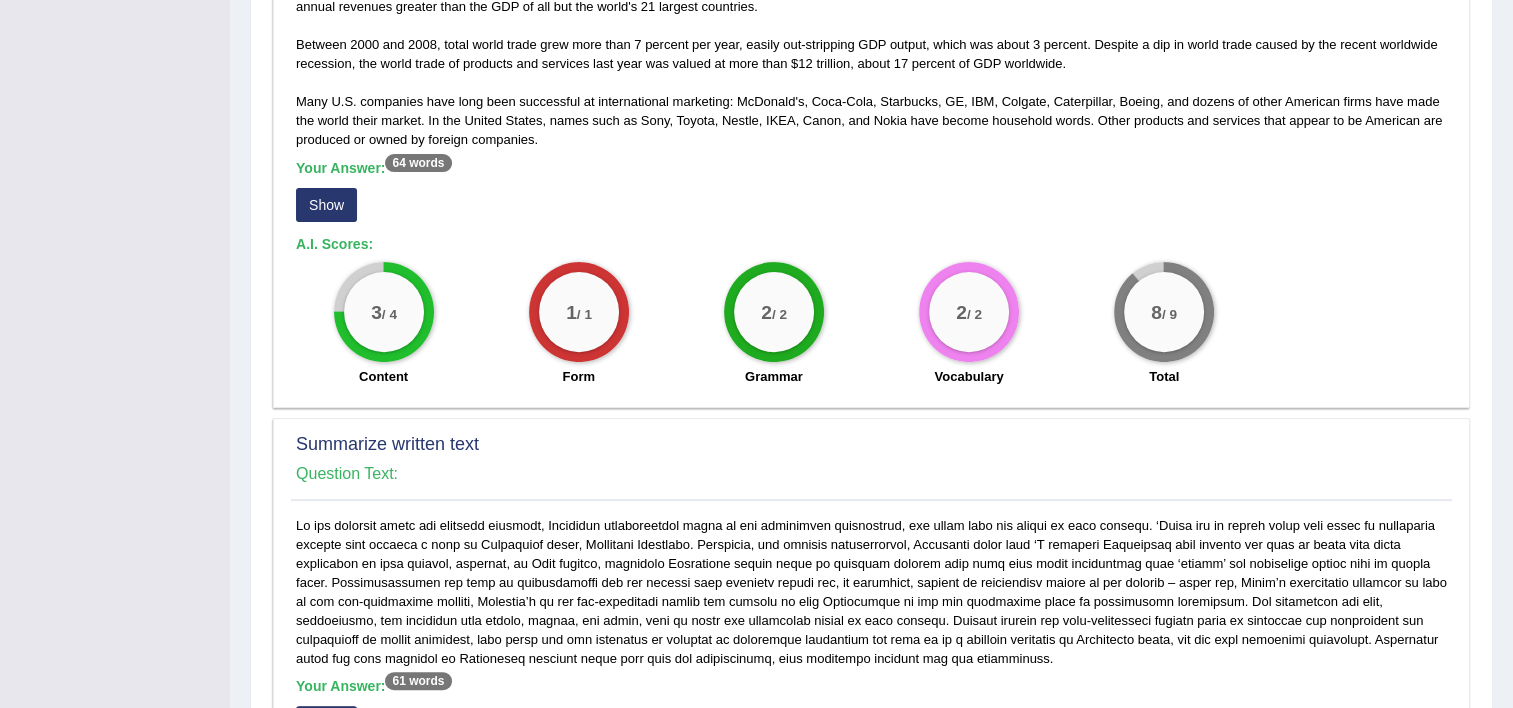 scroll, scrollTop: 600, scrollLeft: 0, axis: vertical 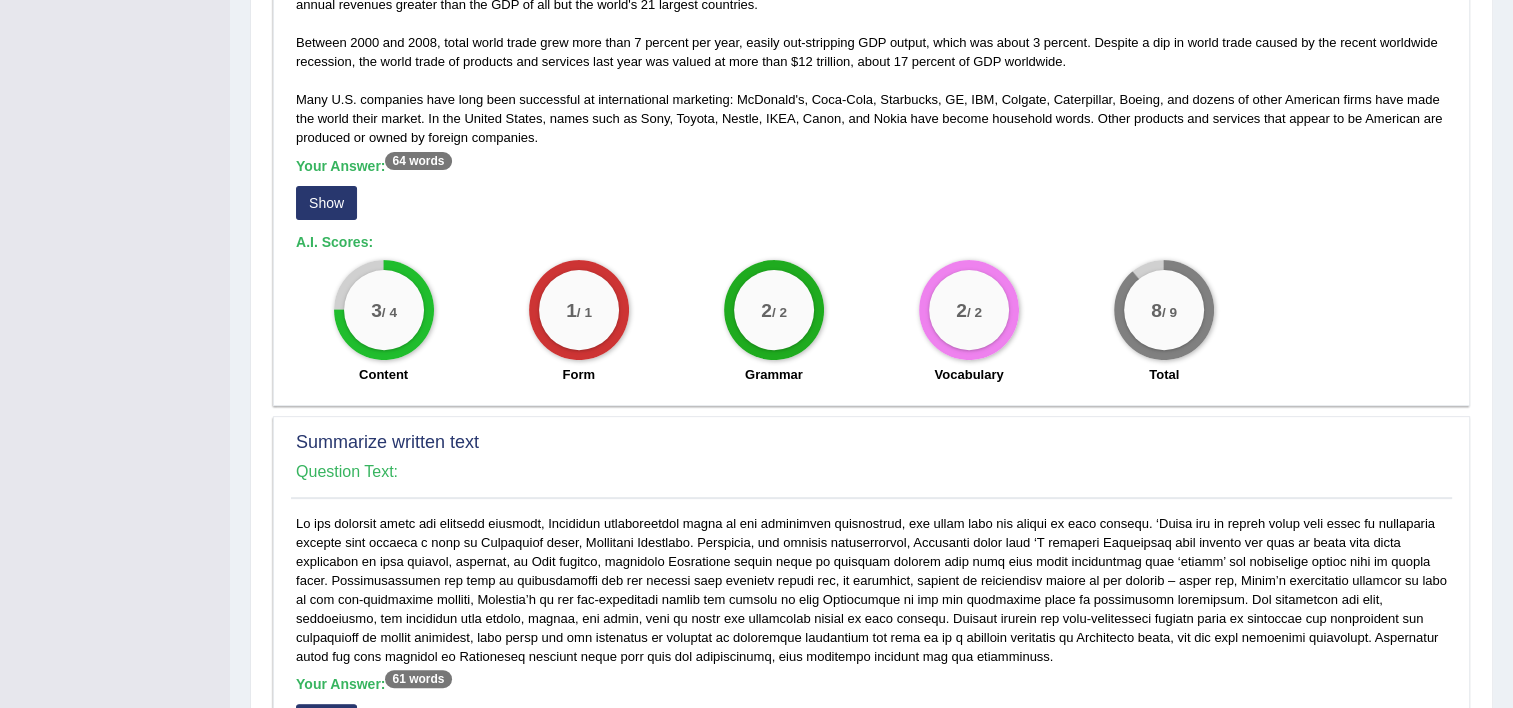 click on "Show" at bounding box center [326, 203] 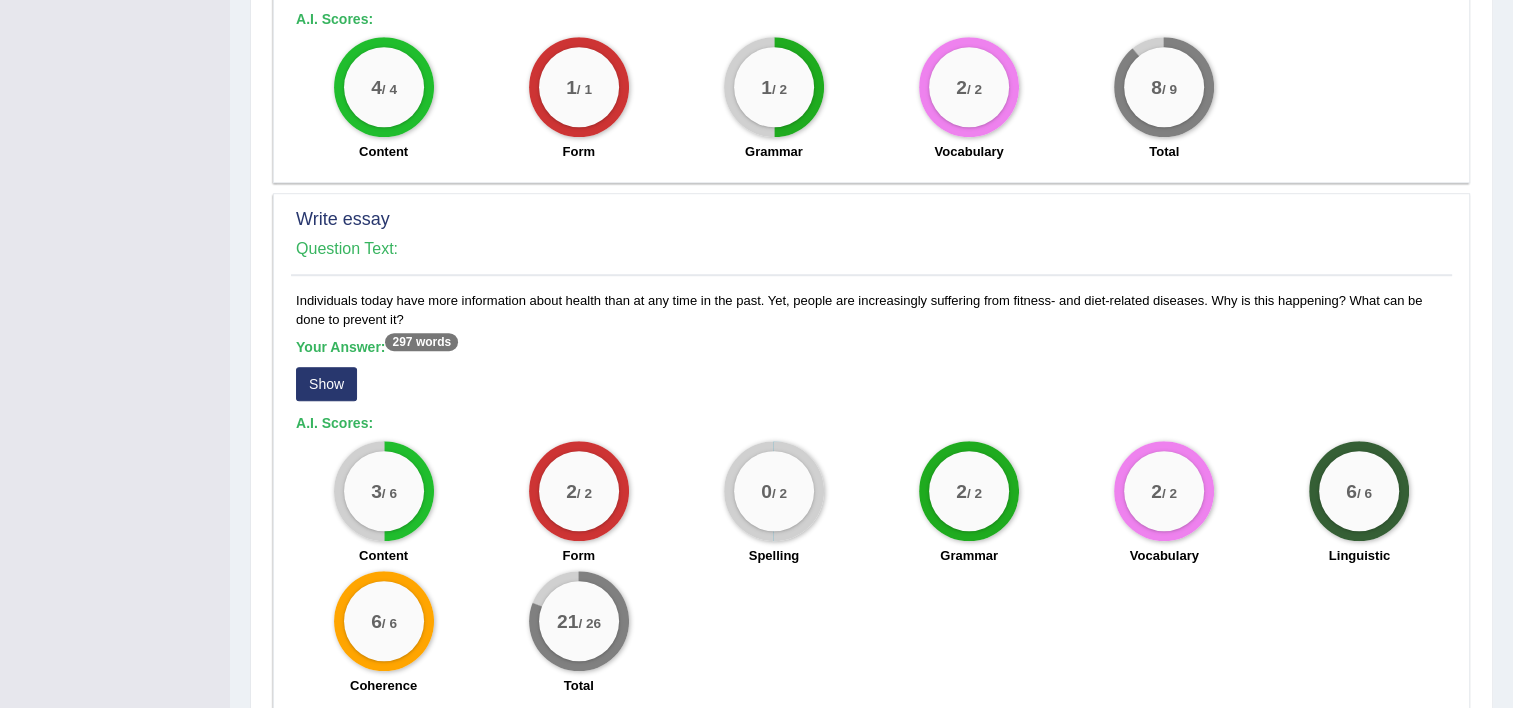 scroll, scrollTop: 1258, scrollLeft: 0, axis: vertical 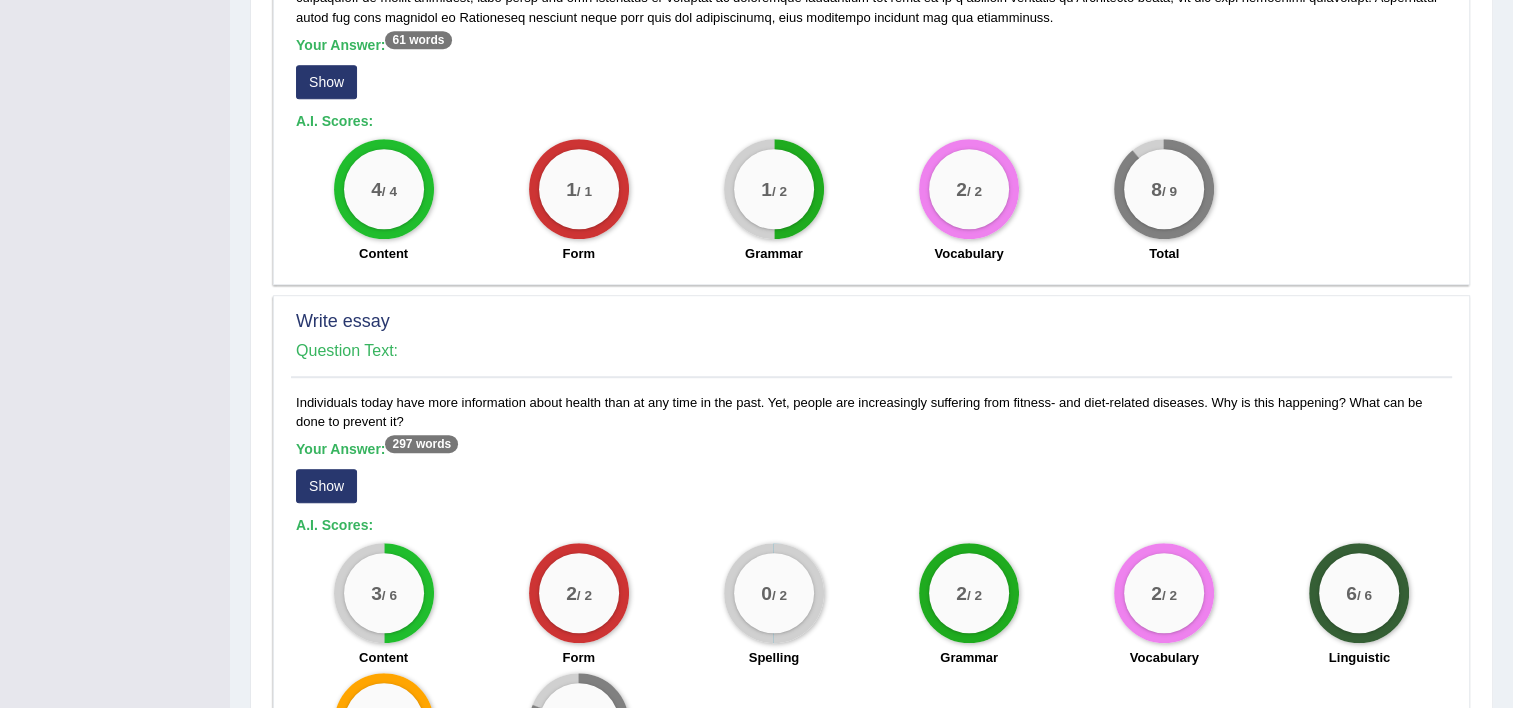 click on "Show" at bounding box center (326, 486) 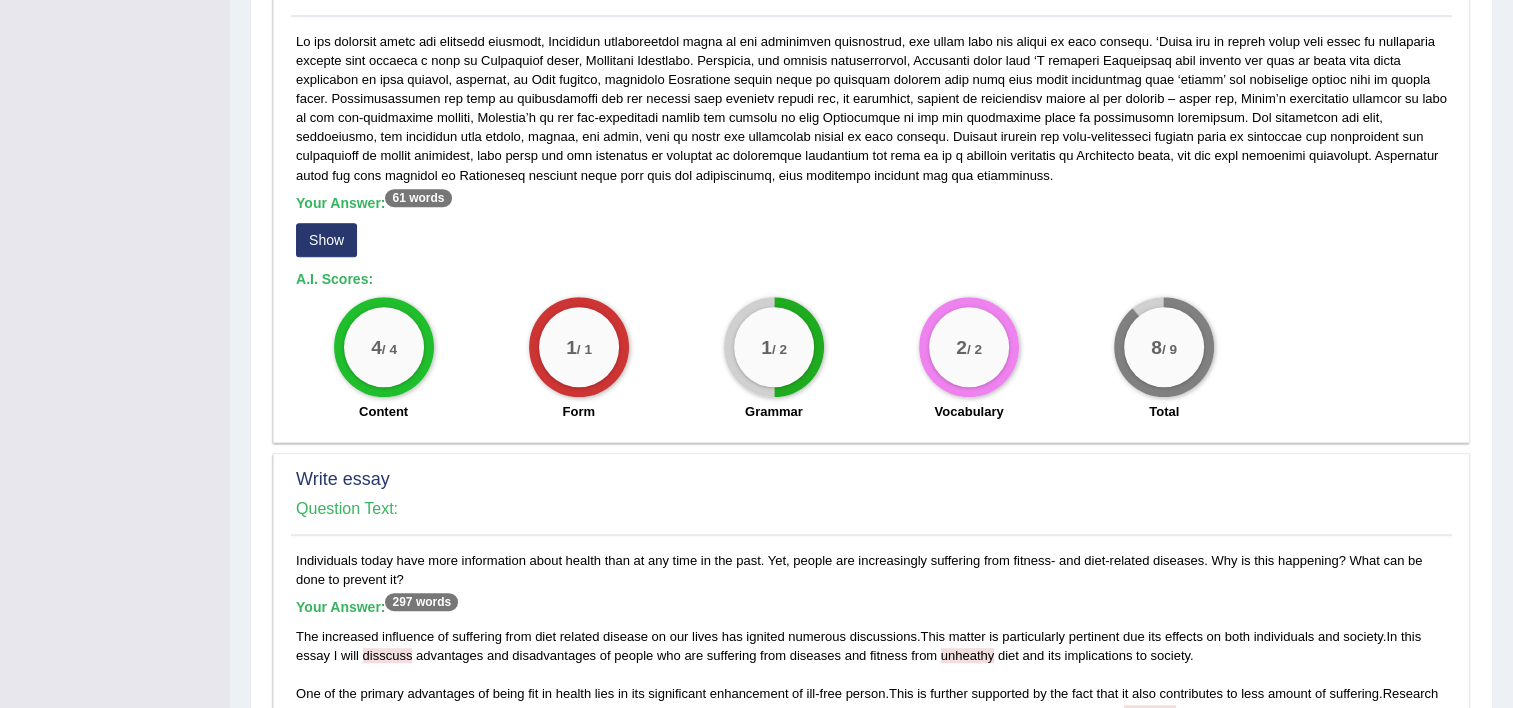 scroll, scrollTop: 1400, scrollLeft: 0, axis: vertical 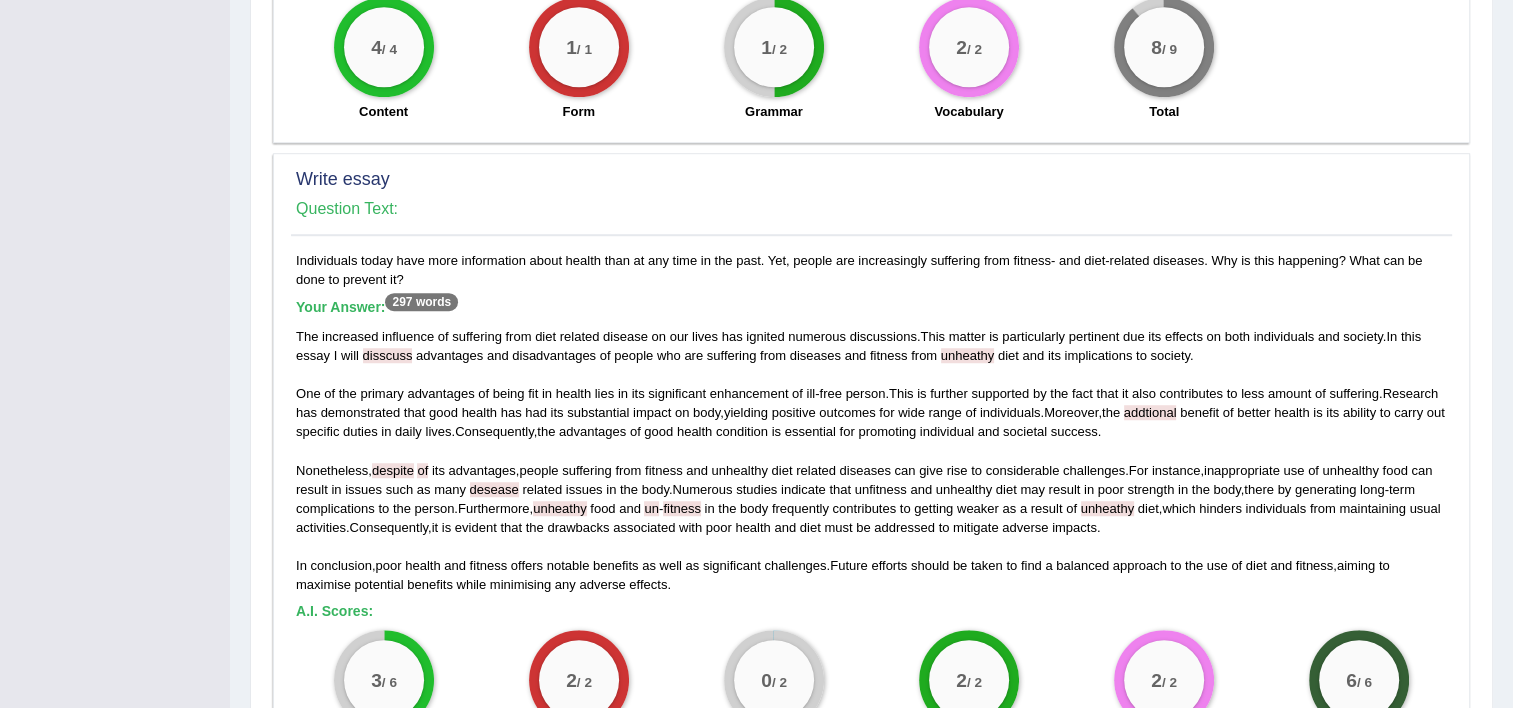 click on "disscuss" at bounding box center [388, 355] 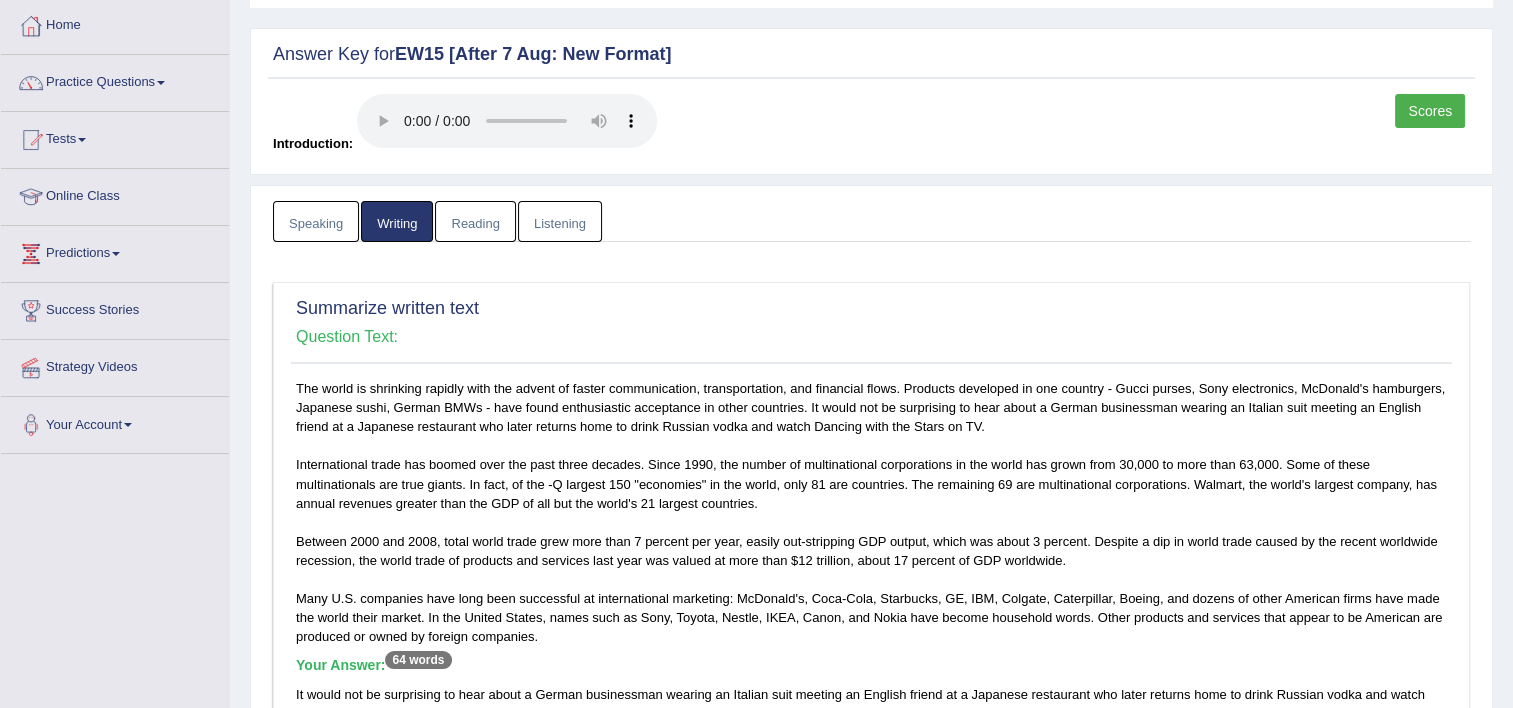 scroll, scrollTop: 0, scrollLeft: 0, axis: both 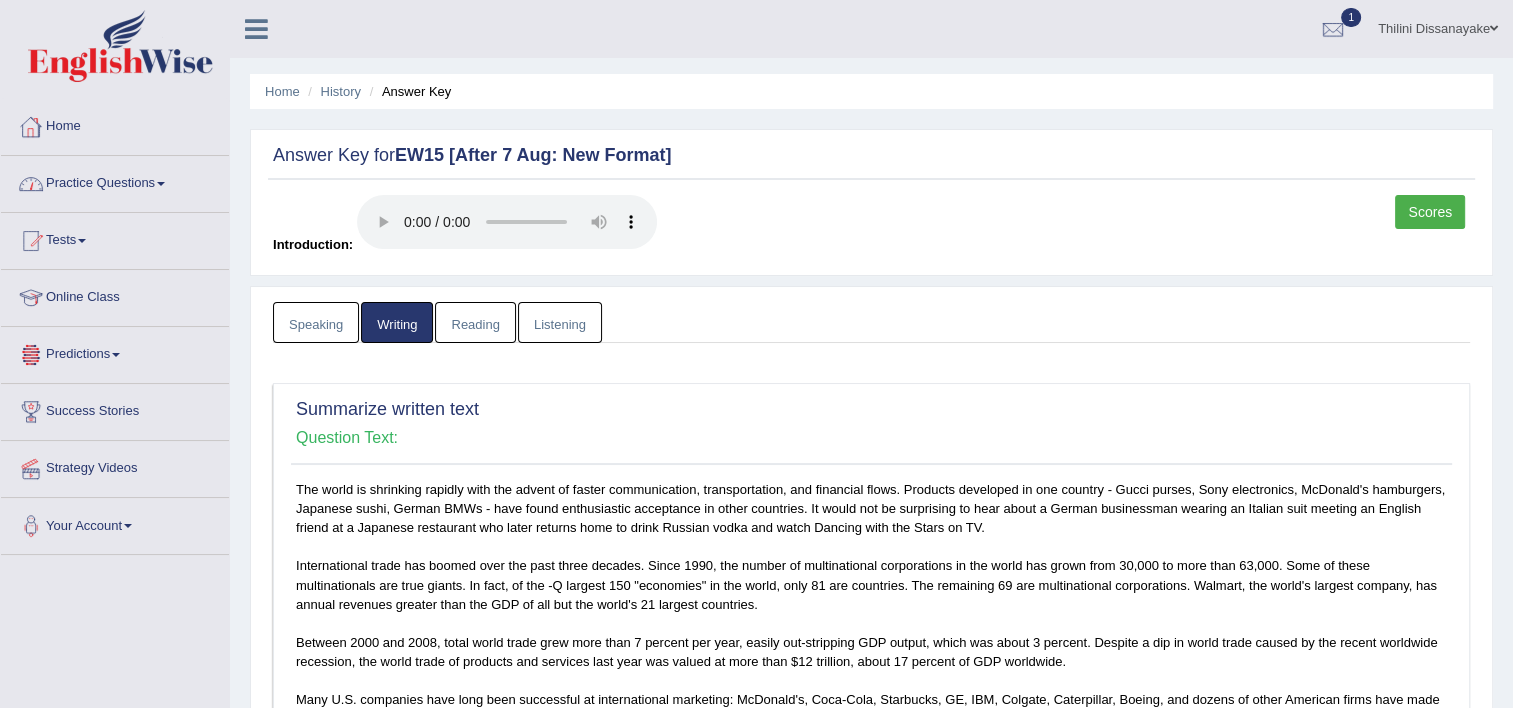 click on "Speaking" at bounding box center [316, 322] 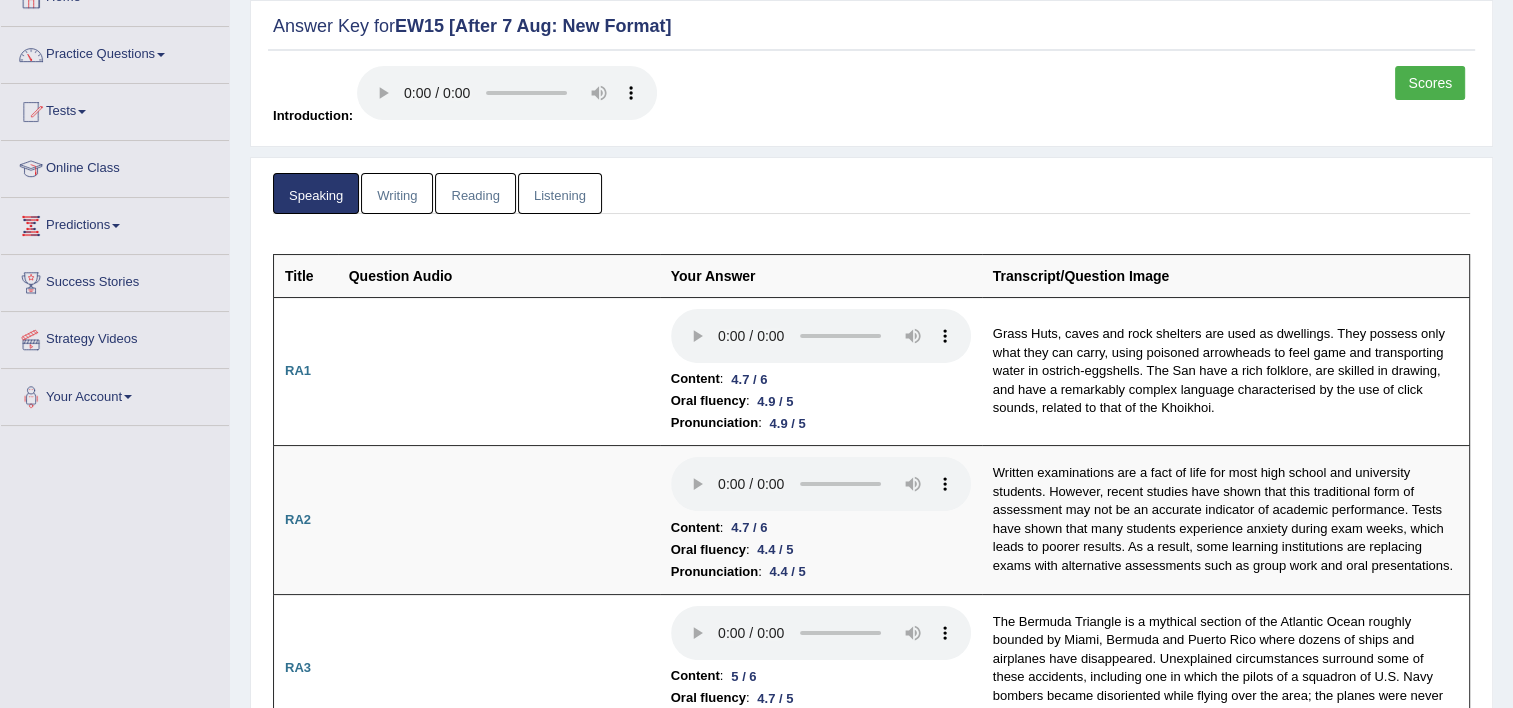 scroll, scrollTop: 0, scrollLeft: 0, axis: both 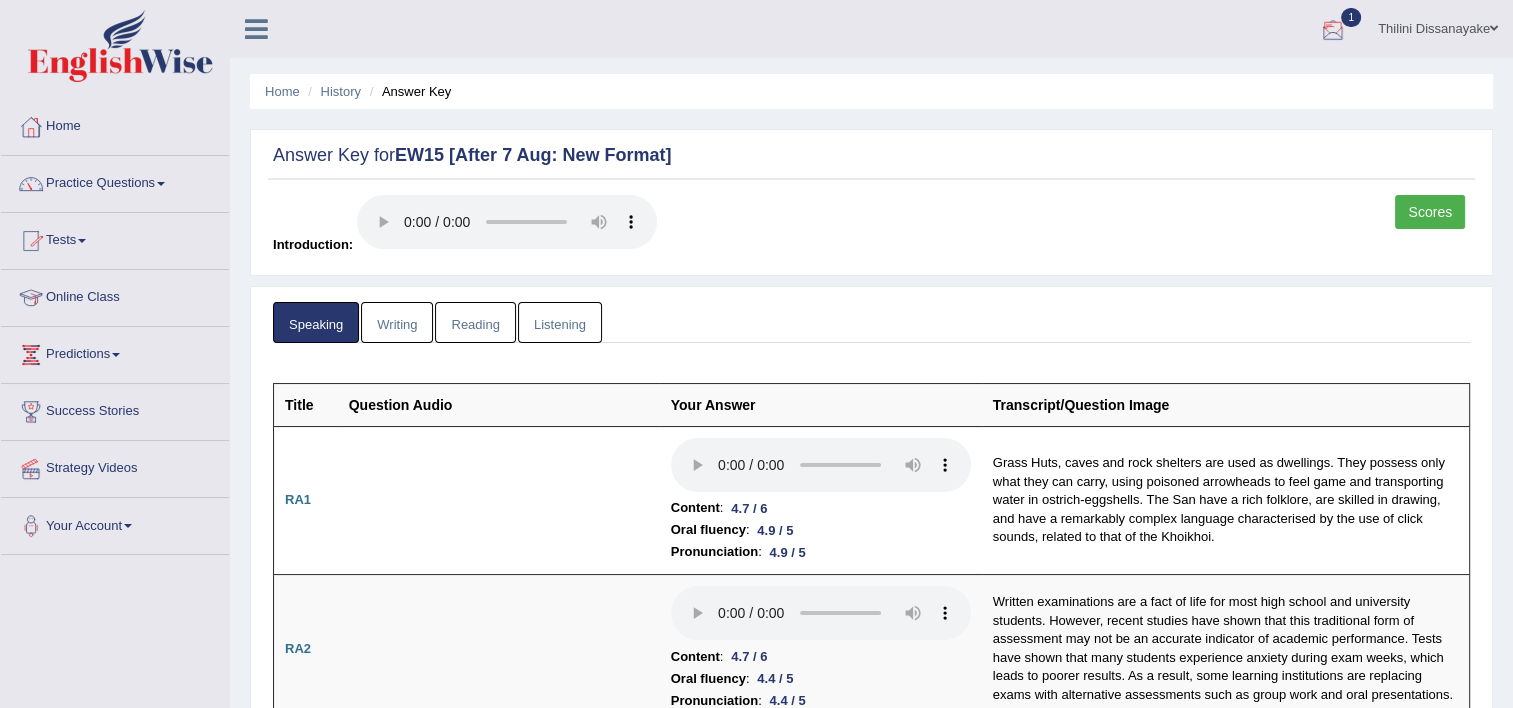 click on "1" at bounding box center [1351, 17] 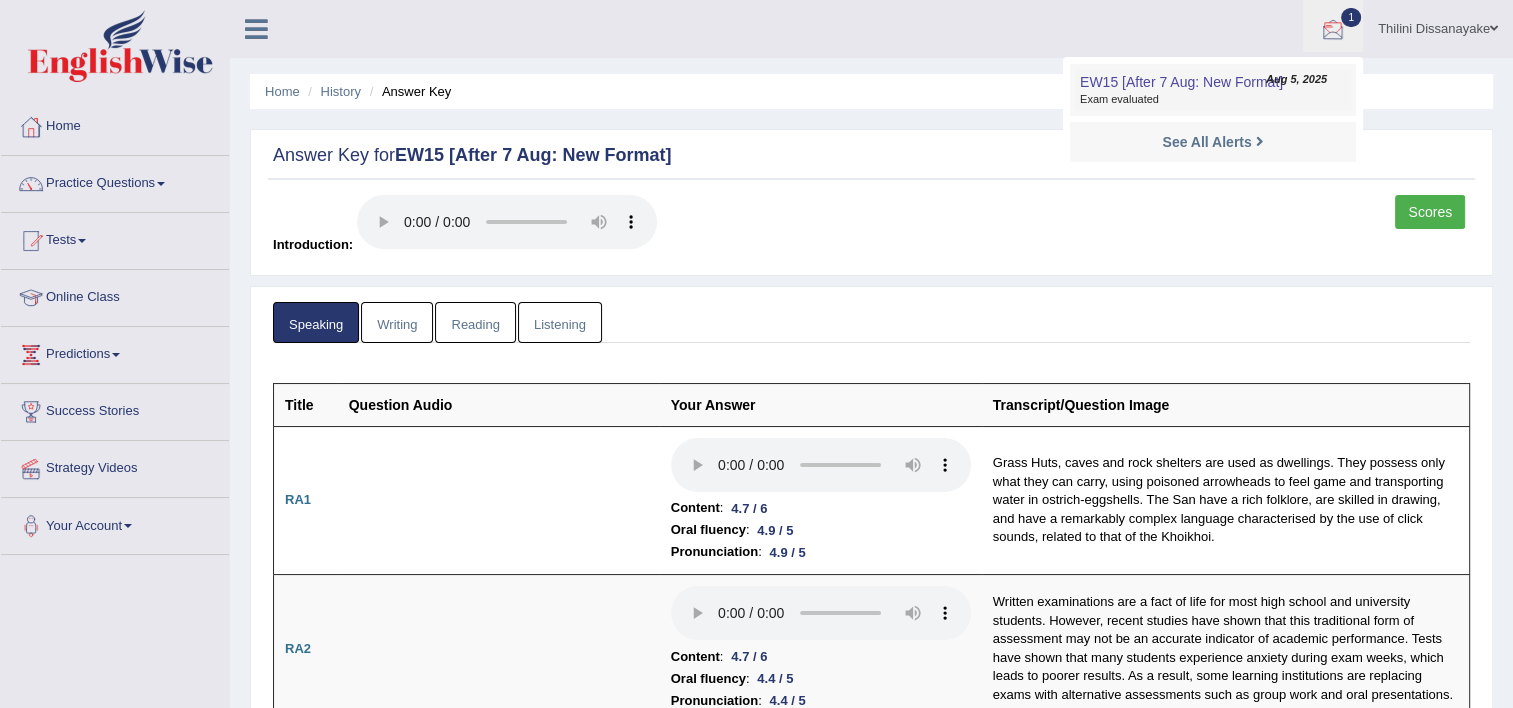 click on "Exam evaluated" at bounding box center [1213, 100] 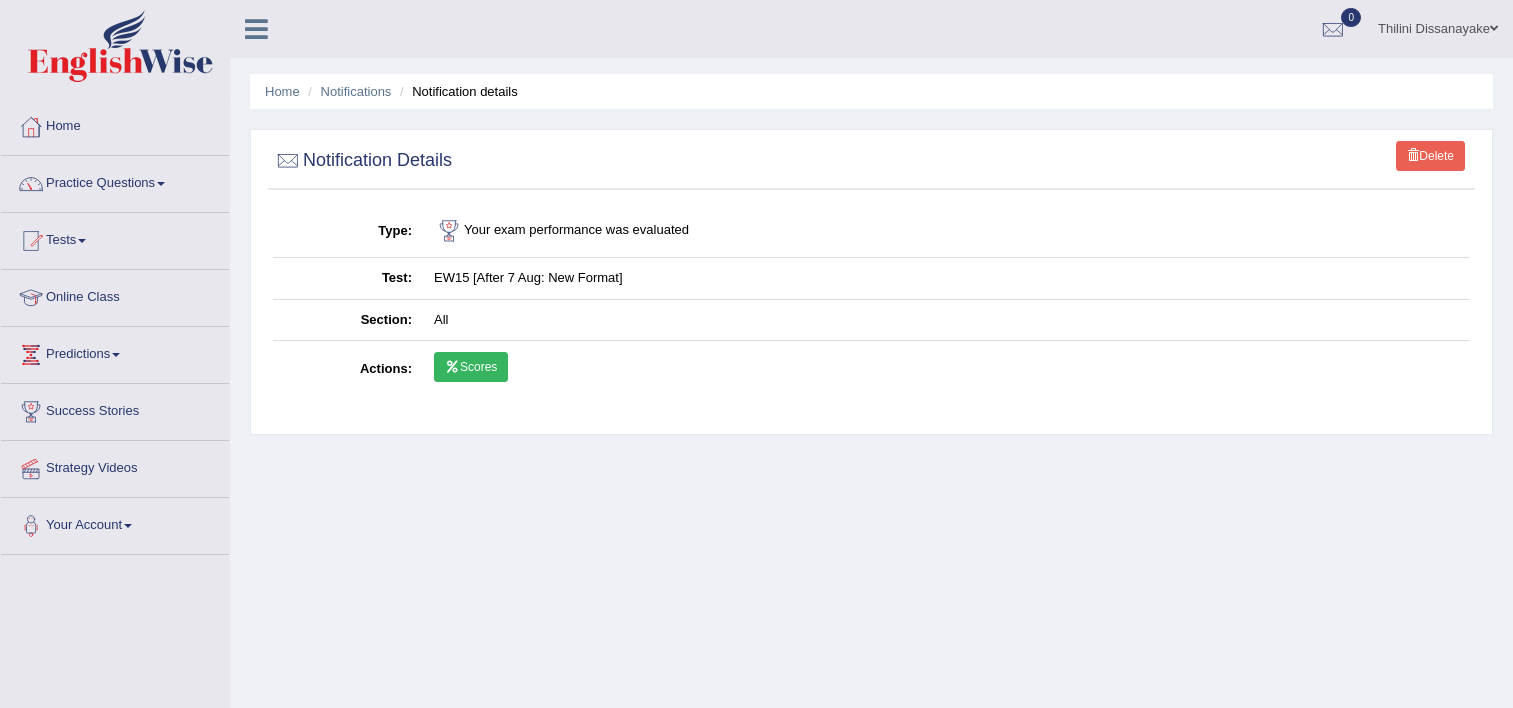 scroll, scrollTop: 0, scrollLeft: 0, axis: both 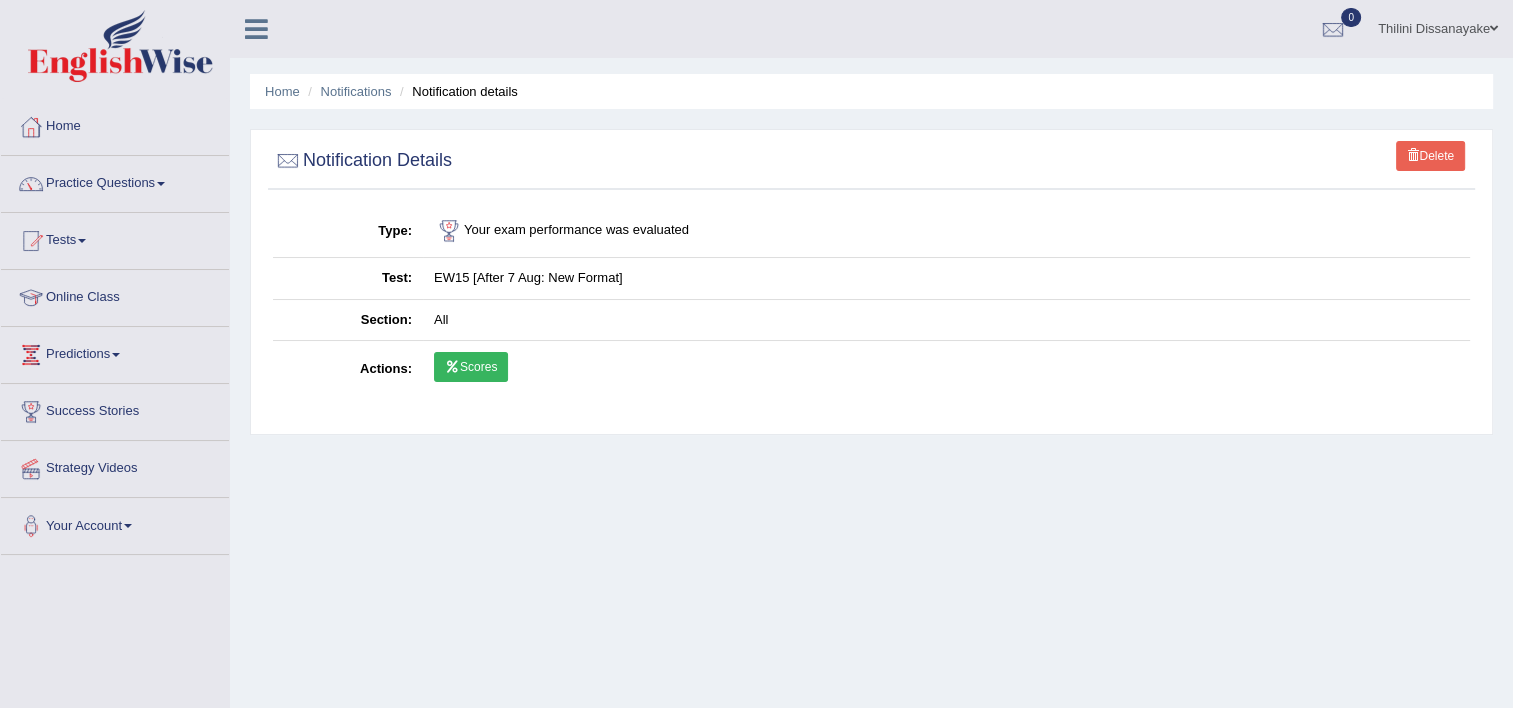 click on "Scores" at bounding box center (471, 367) 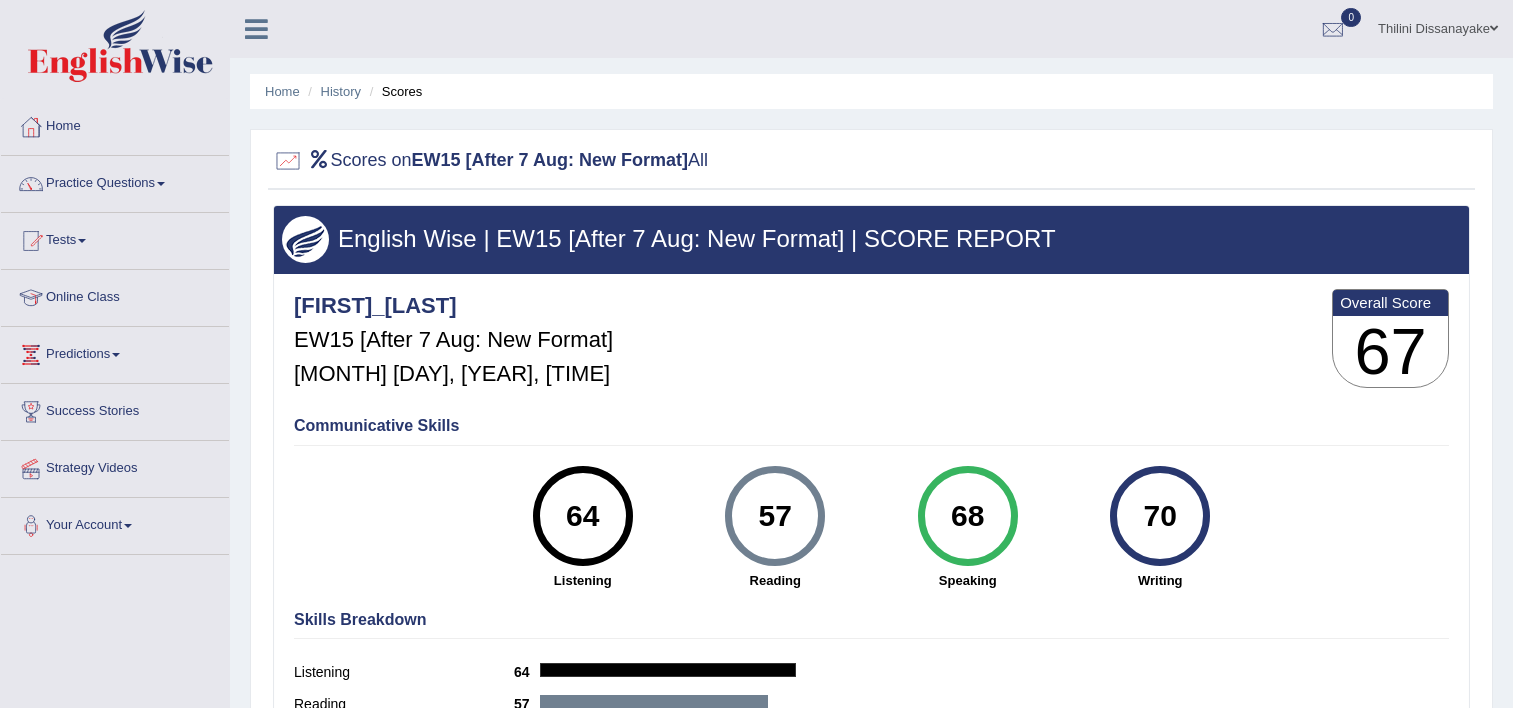 scroll, scrollTop: 0, scrollLeft: 0, axis: both 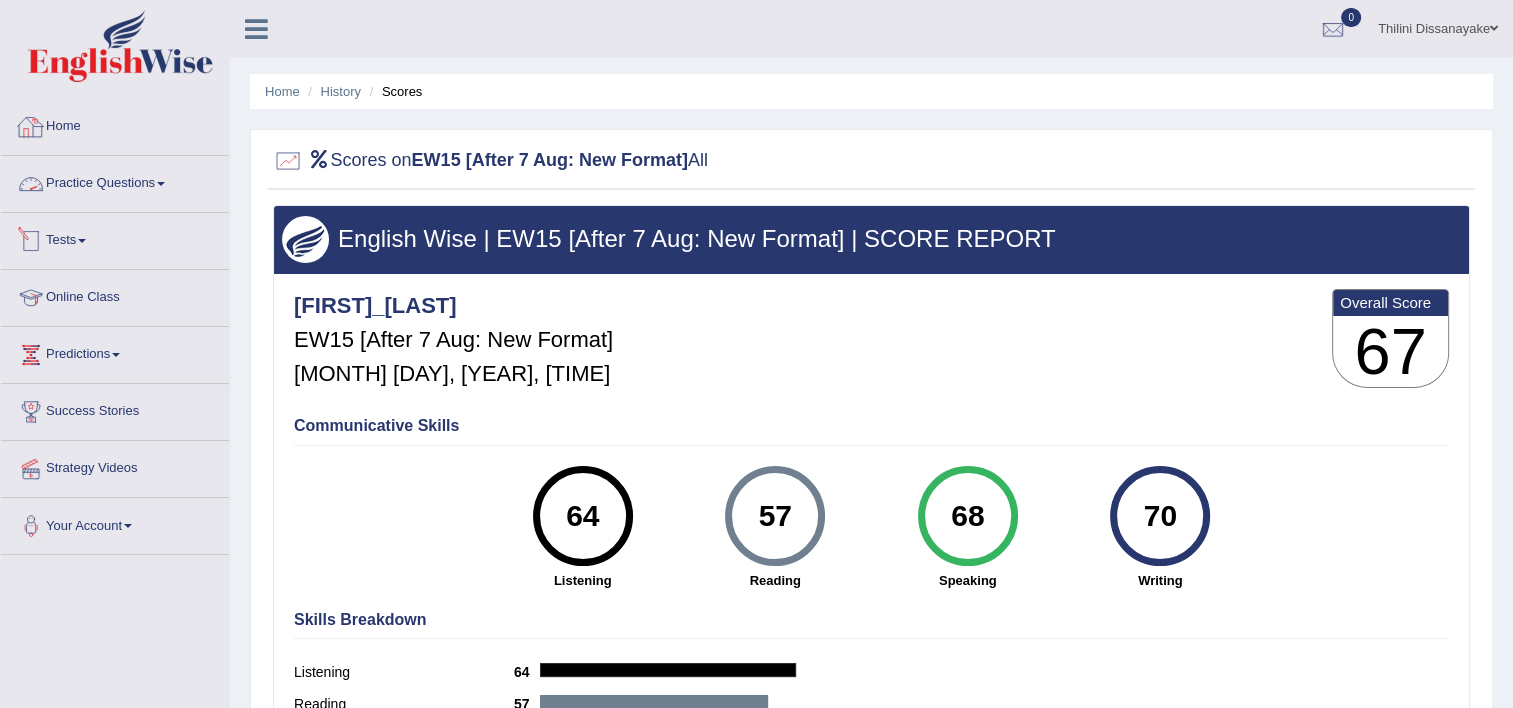 click at bounding box center (31, 241) 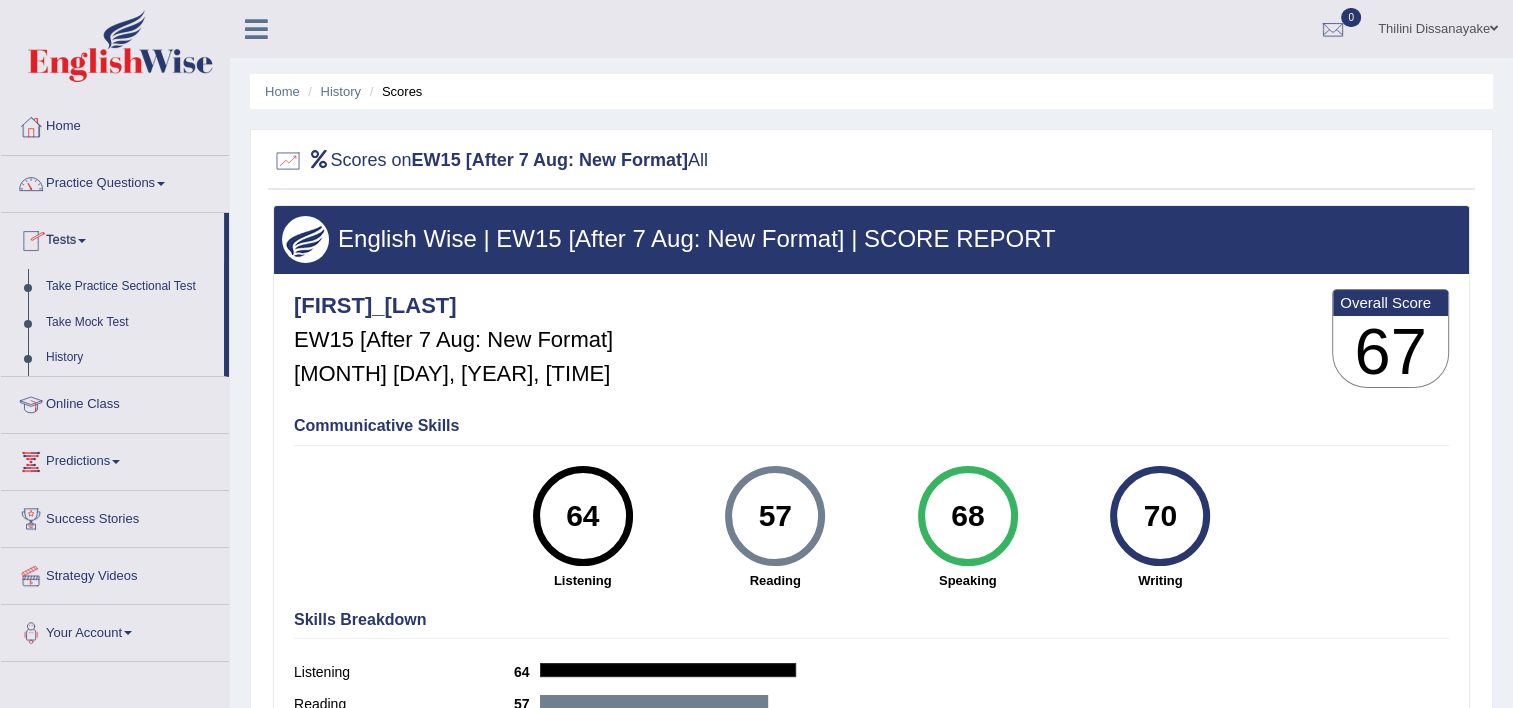 click on "History" at bounding box center (130, 358) 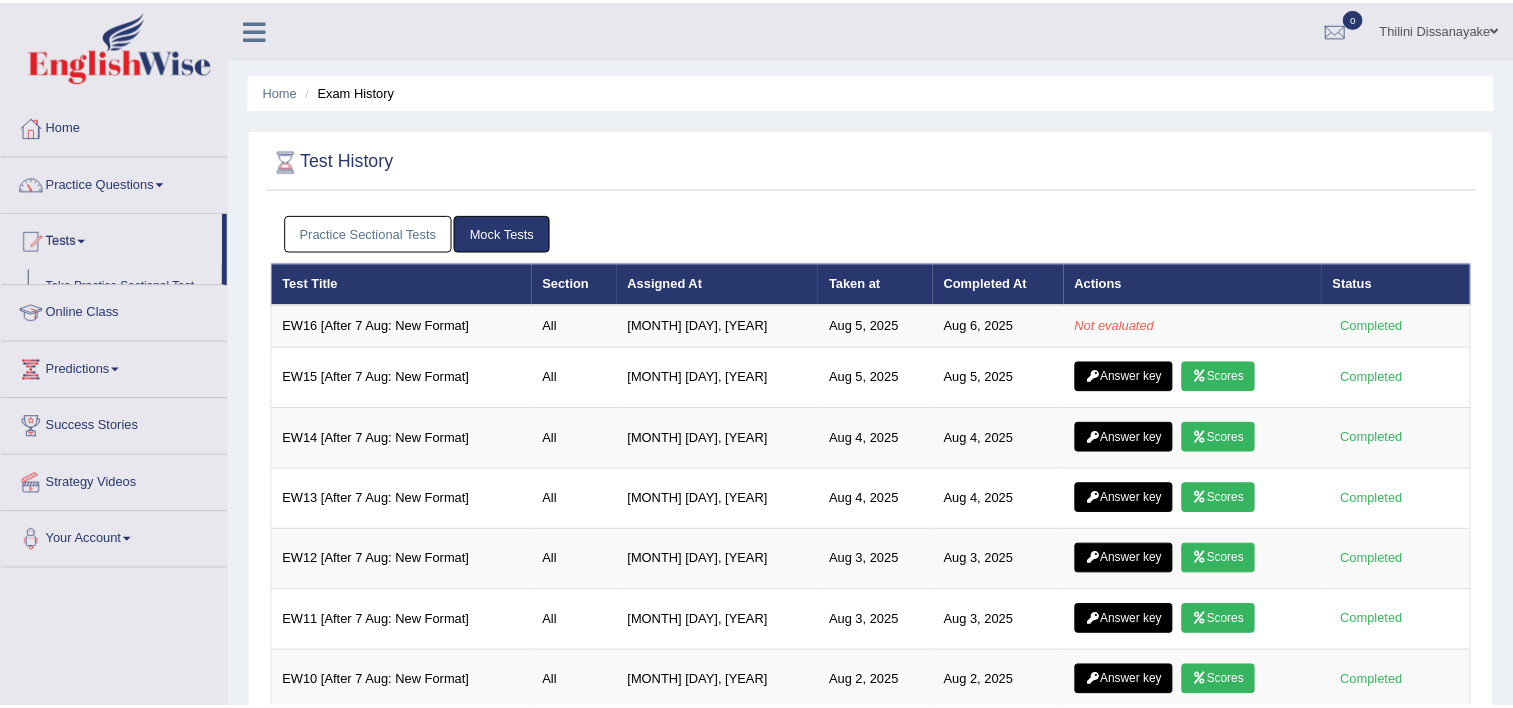 scroll, scrollTop: 0, scrollLeft: 0, axis: both 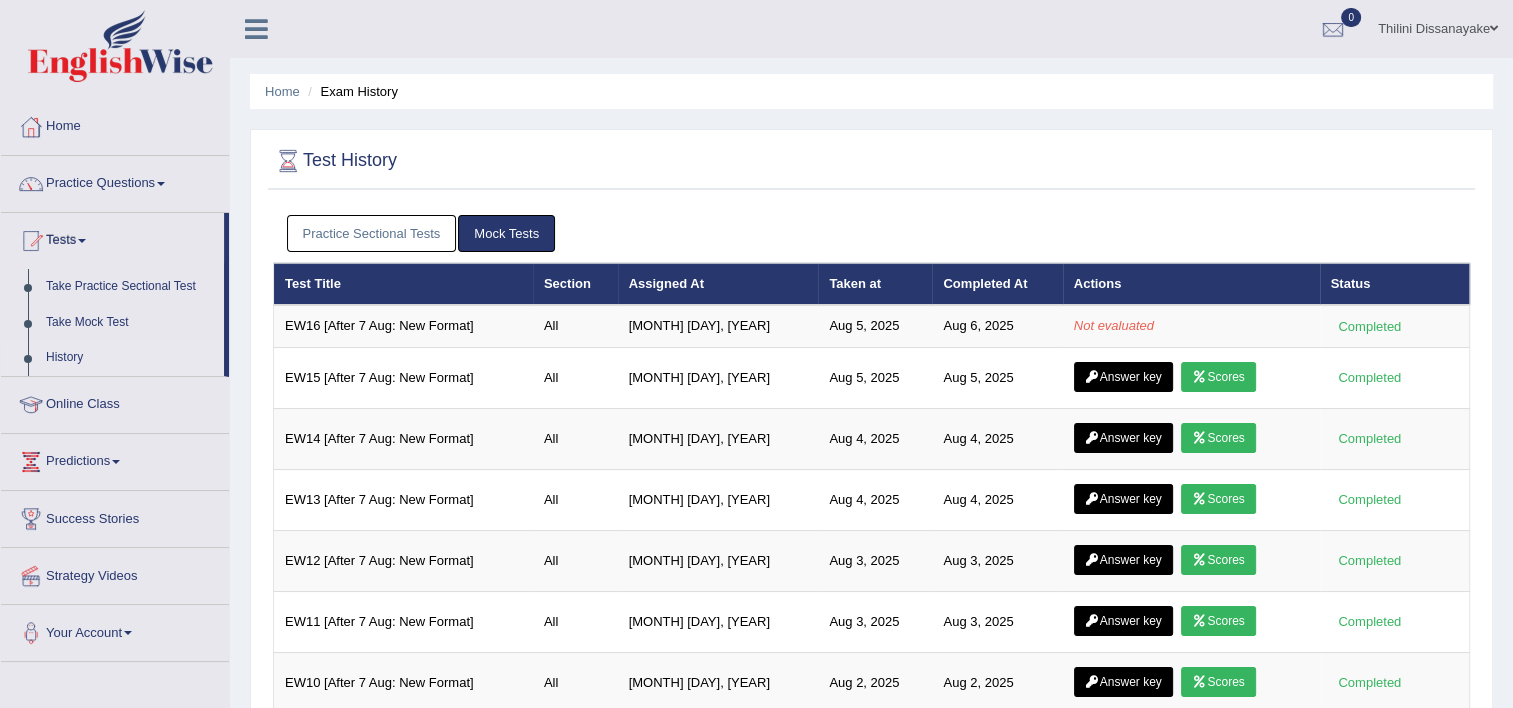 click on "Mock Tests" at bounding box center (506, 233) 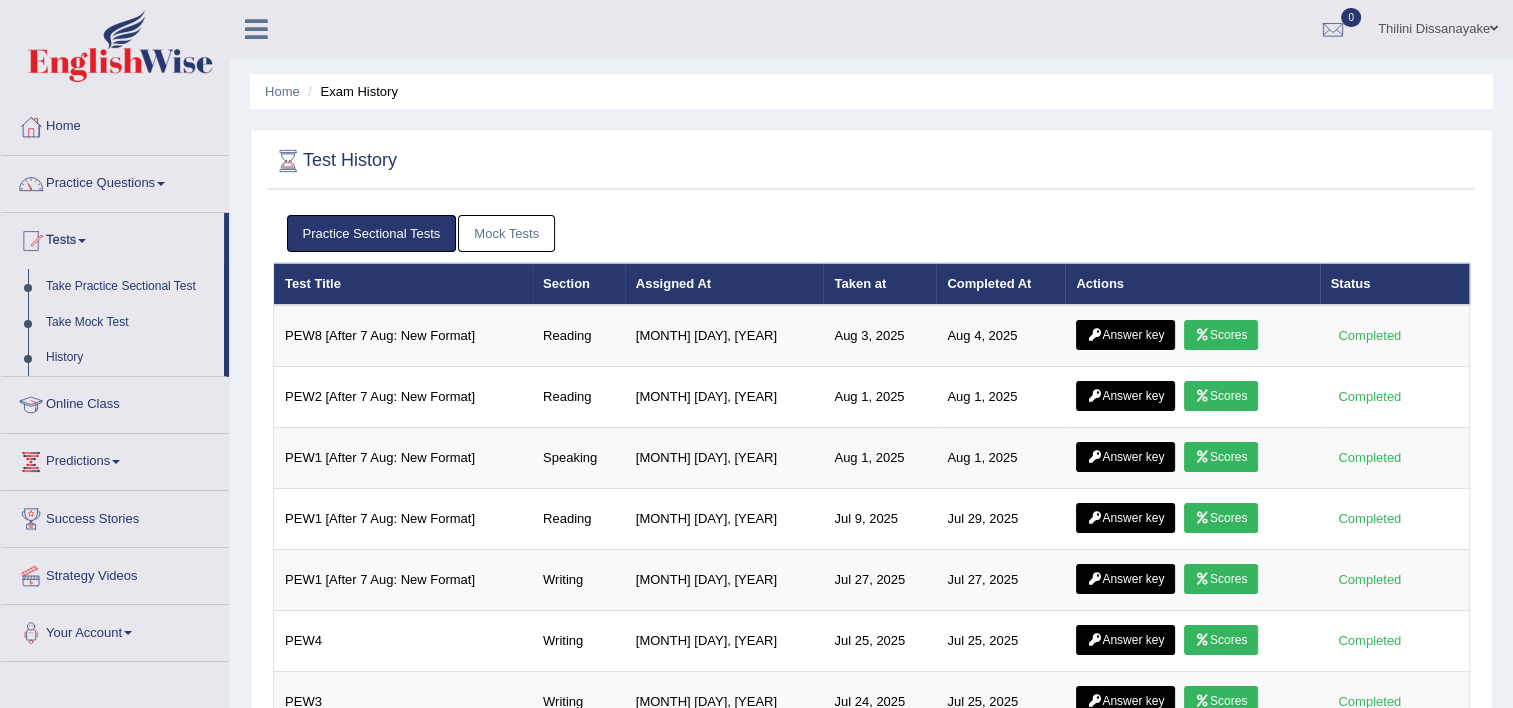 click on "Mock Tests" at bounding box center [506, 233] 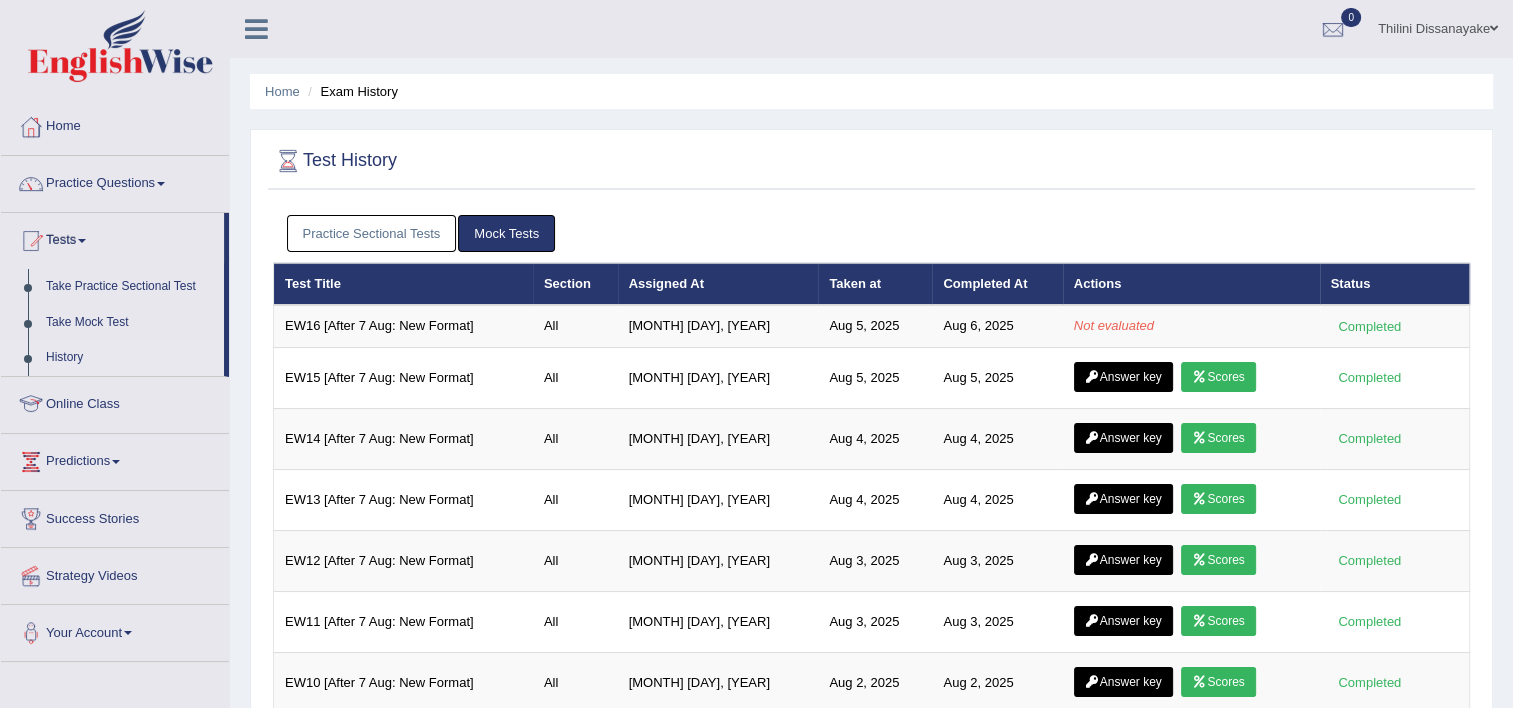 click on "Practice Sectional Tests" at bounding box center [372, 233] 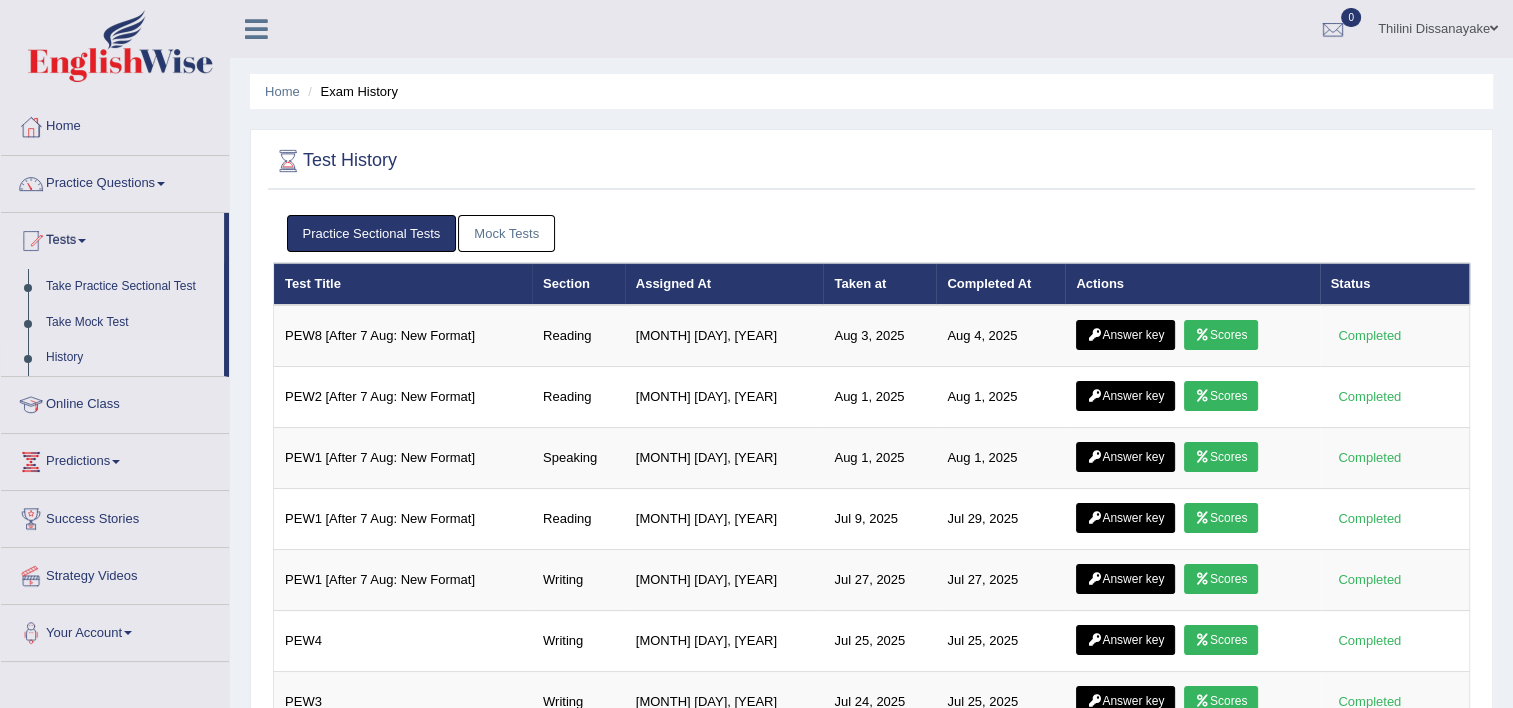 click on "Mock Tests" at bounding box center (506, 233) 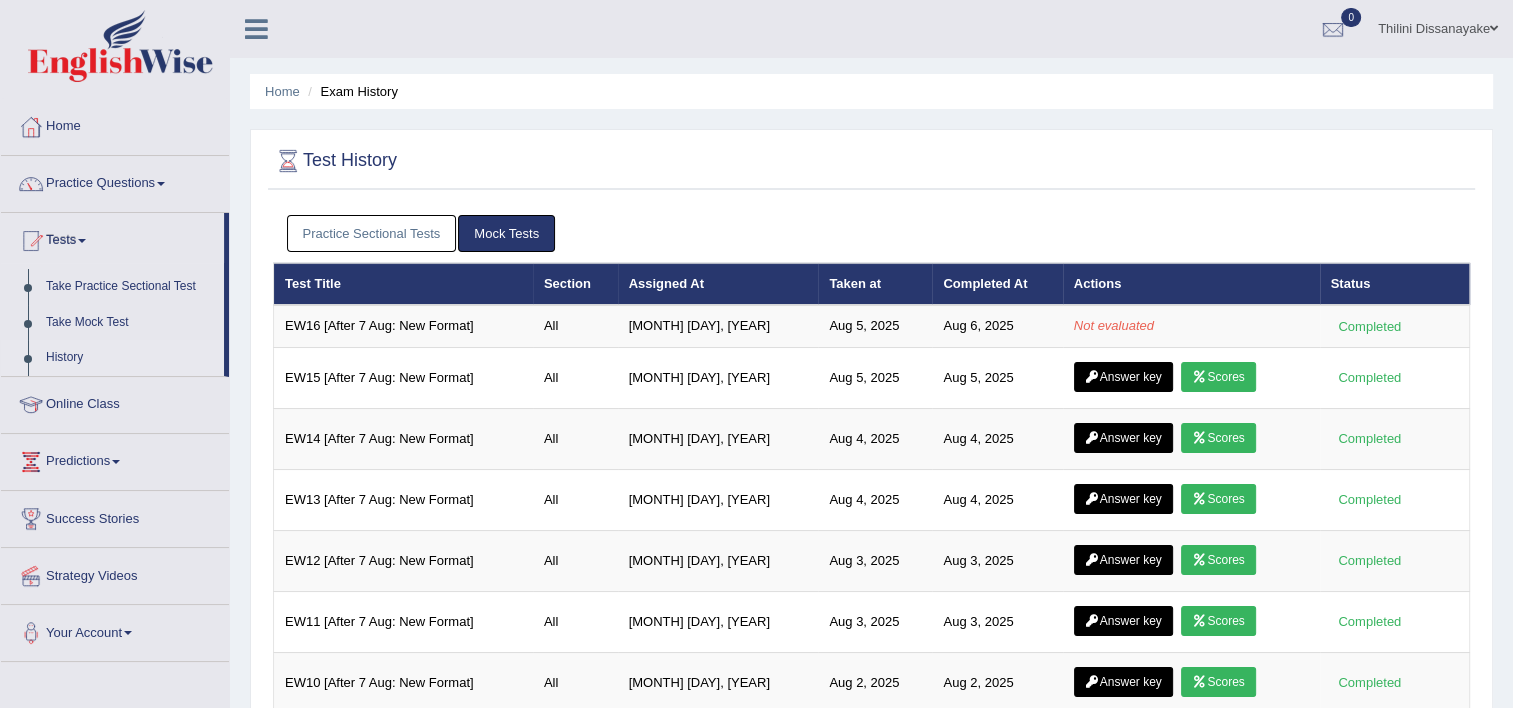 click on "History" at bounding box center (130, 358) 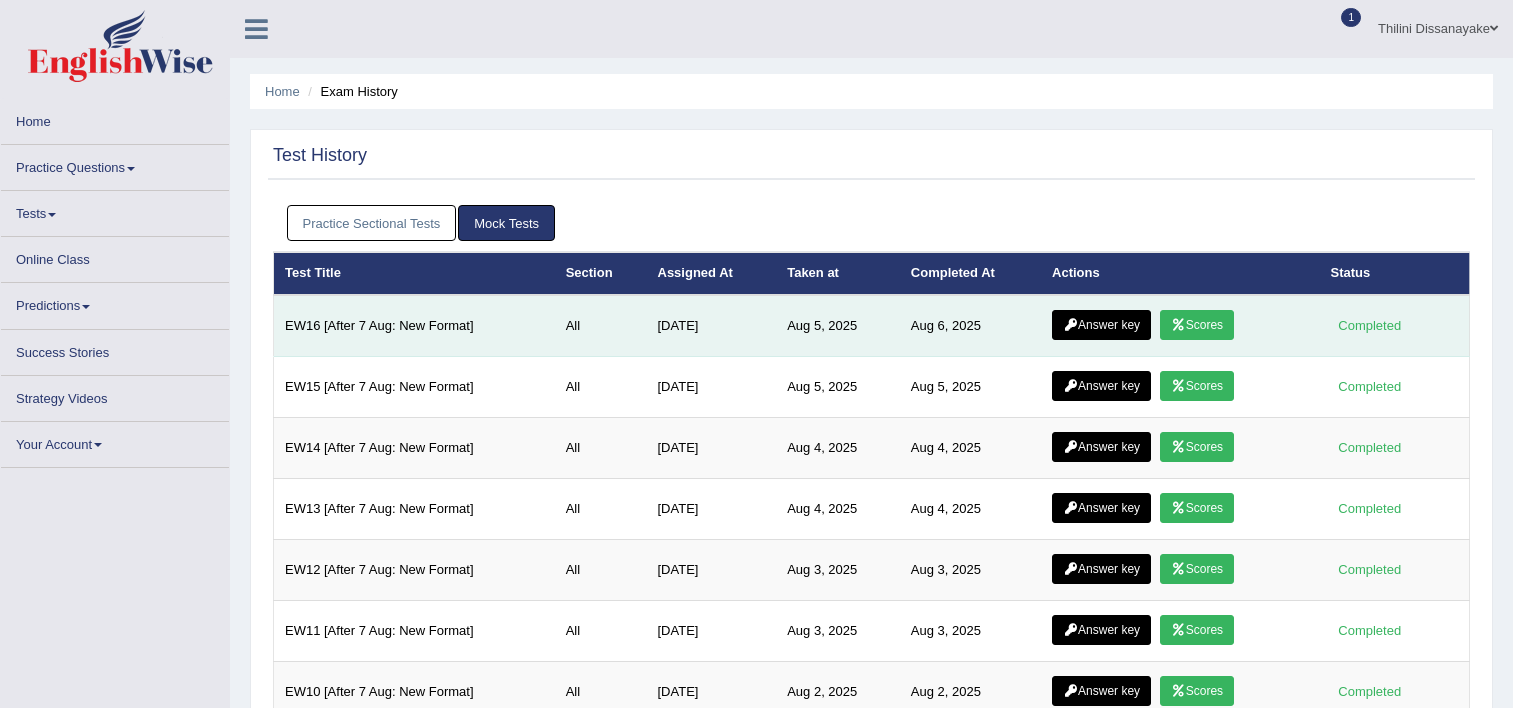scroll, scrollTop: 0, scrollLeft: 0, axis: both 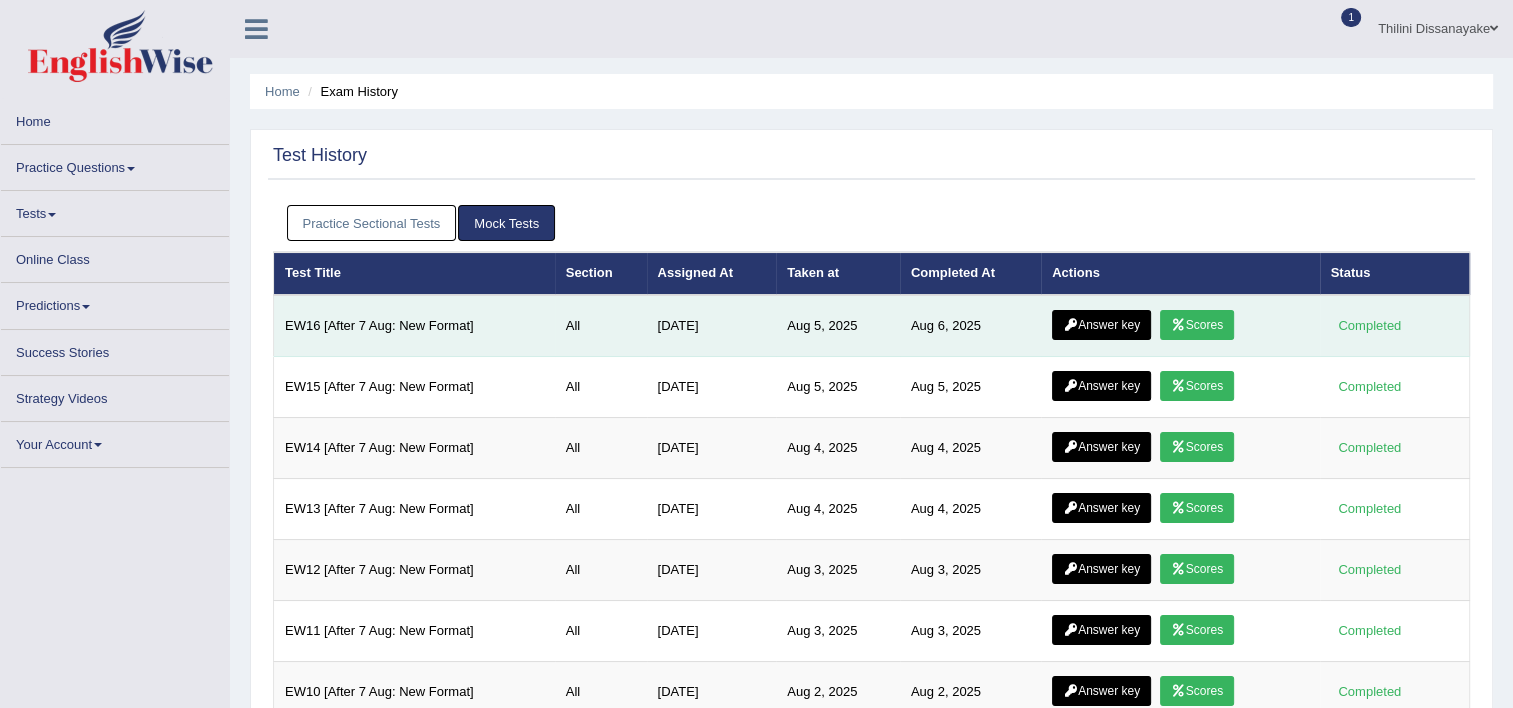 click at bounding box center (1178, 325) 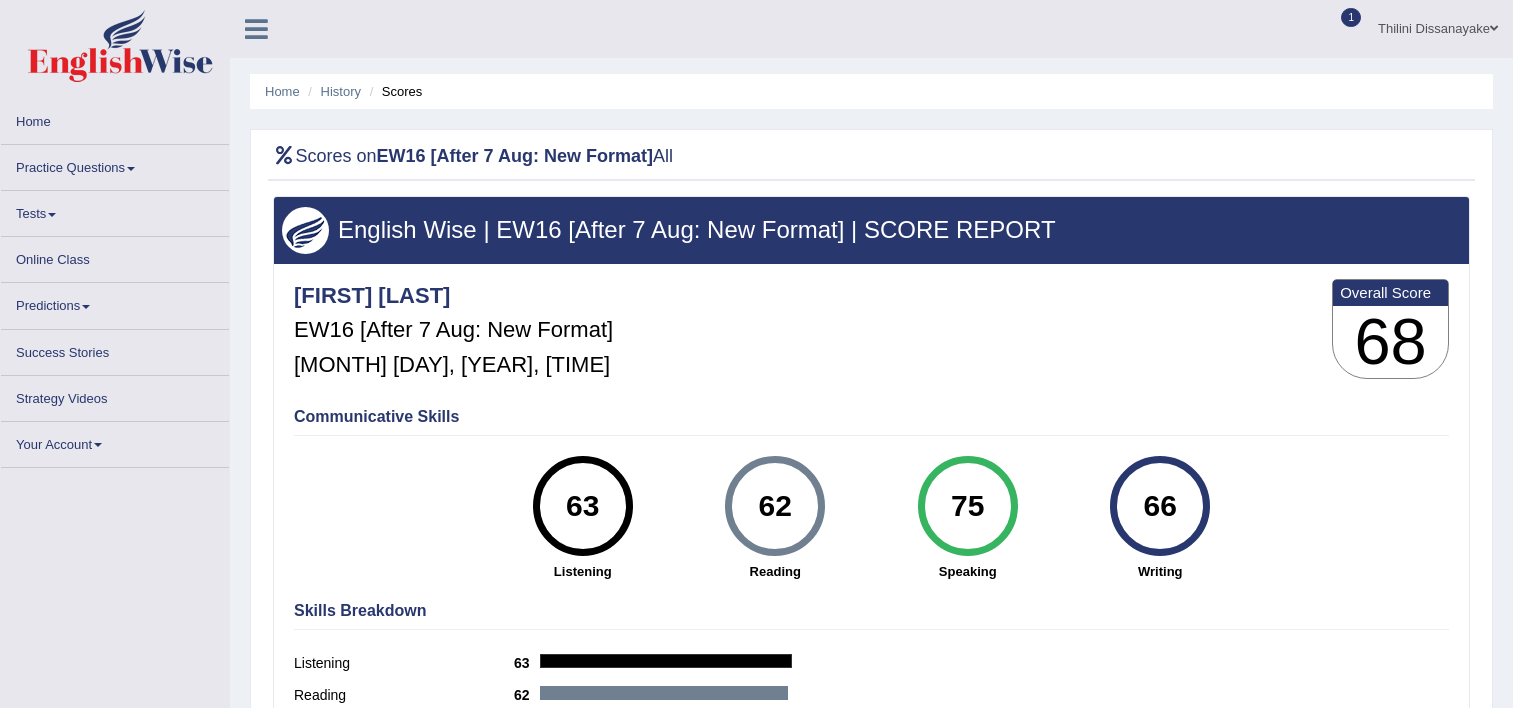 scroll, scrollTop: 0, scrollLeft: 0, axis: both 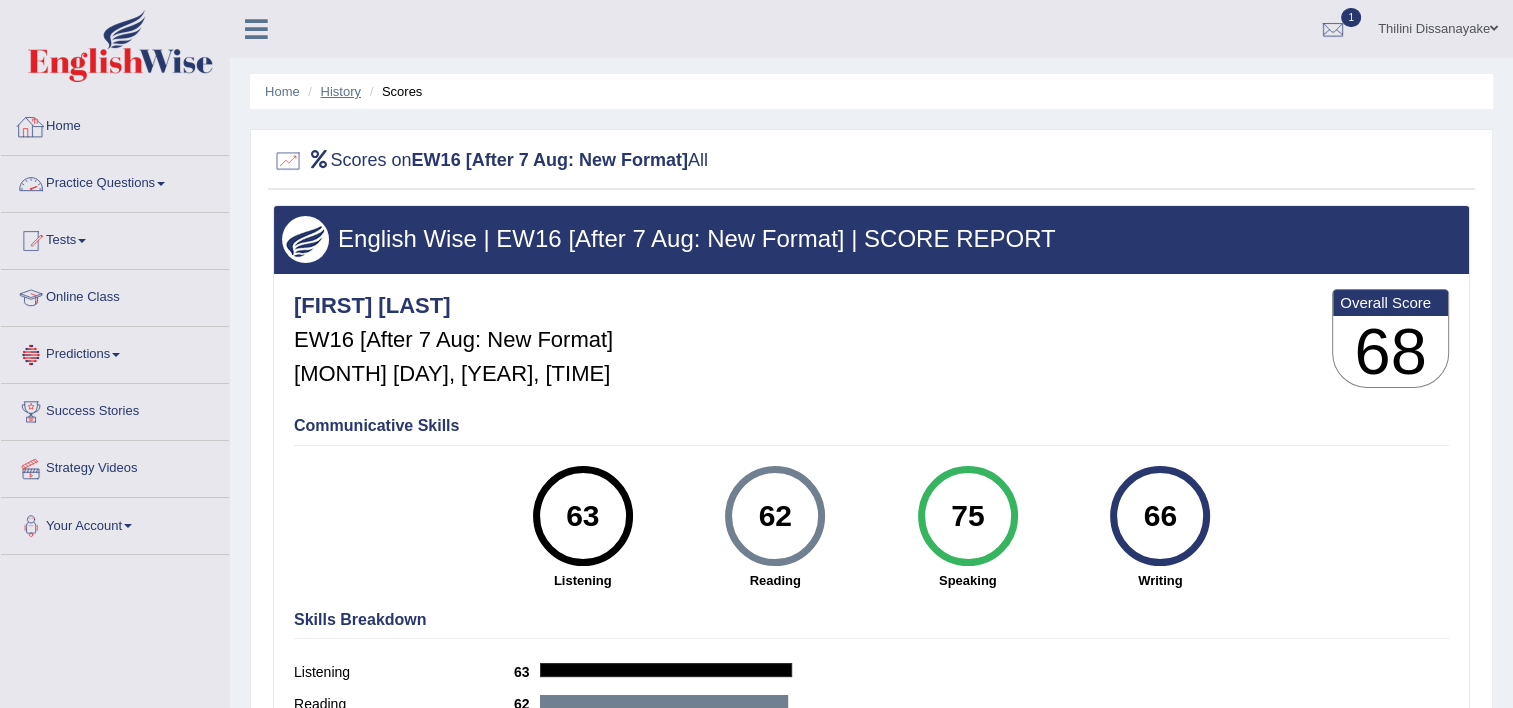 click on "History" at bounding box center (341, 91) 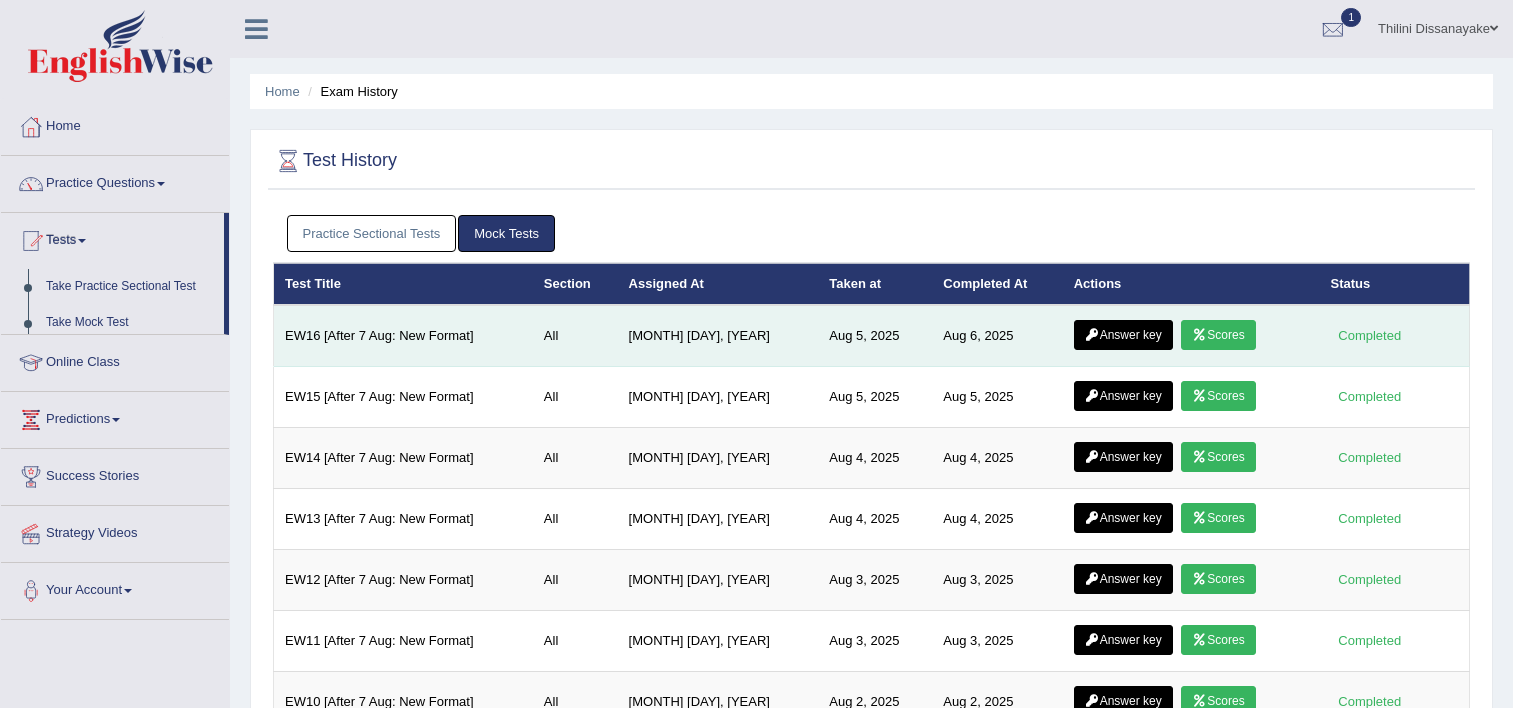scroll, scrollTop: 0, scrollLeft: 0, axis: both 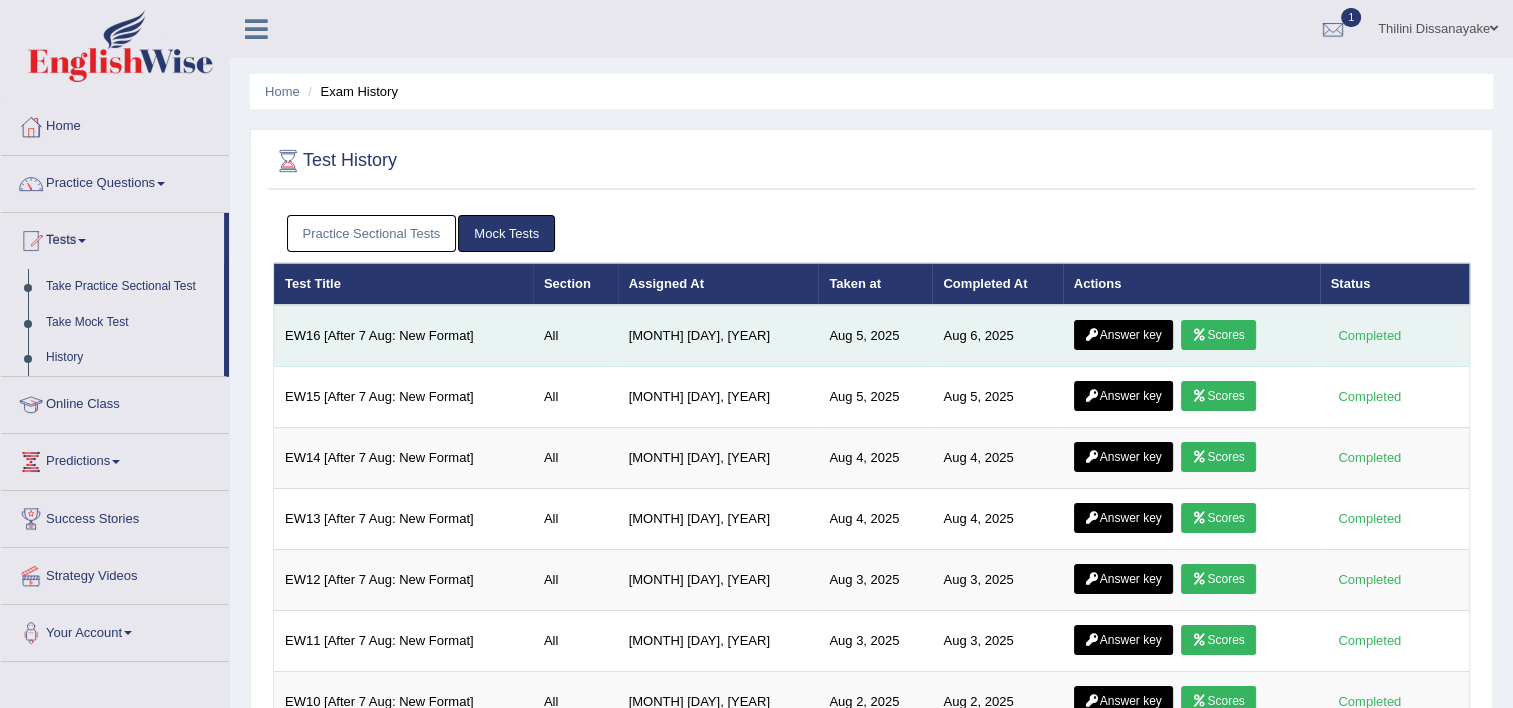 click on "Answer key" at bounding box center (1123, 335) 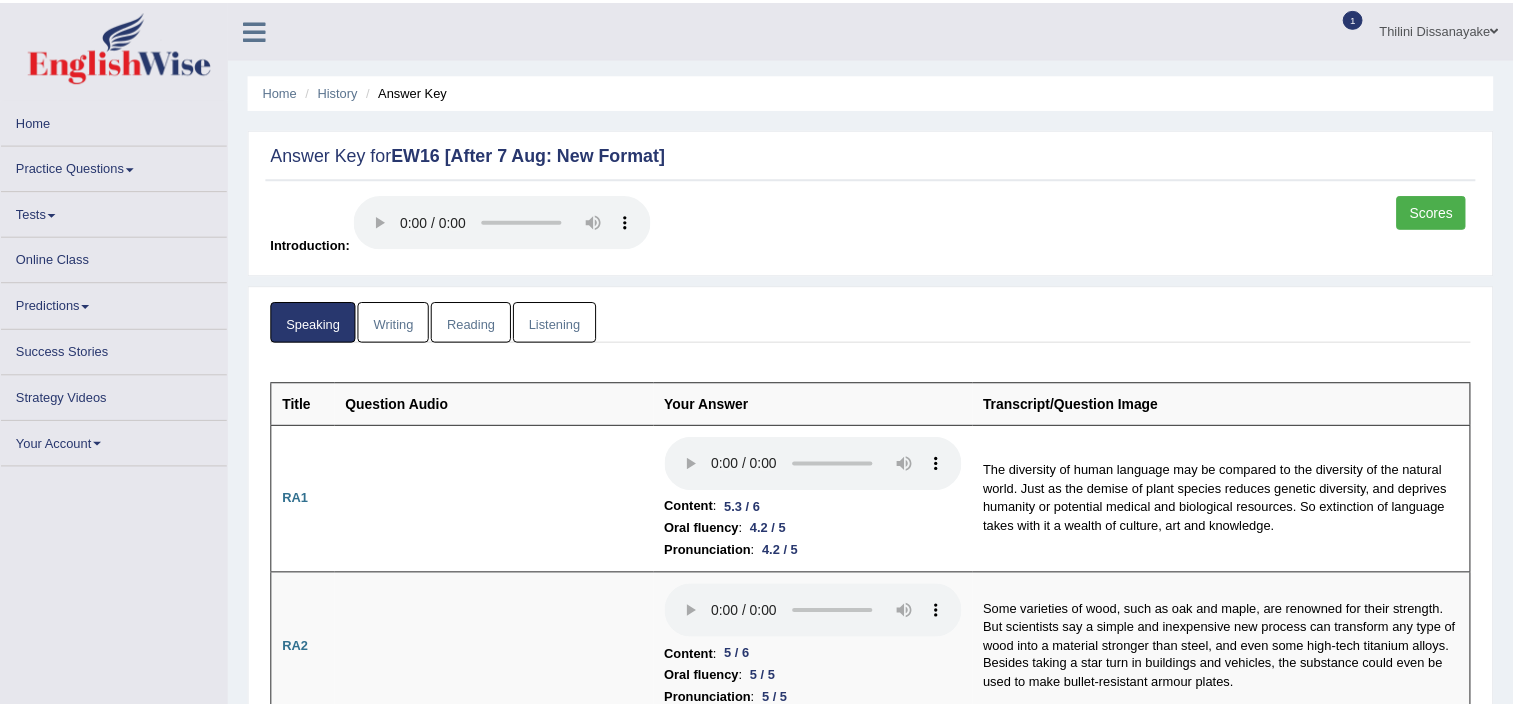 scroll, scrollTop: 0, scrollLeft: 0, axis: both 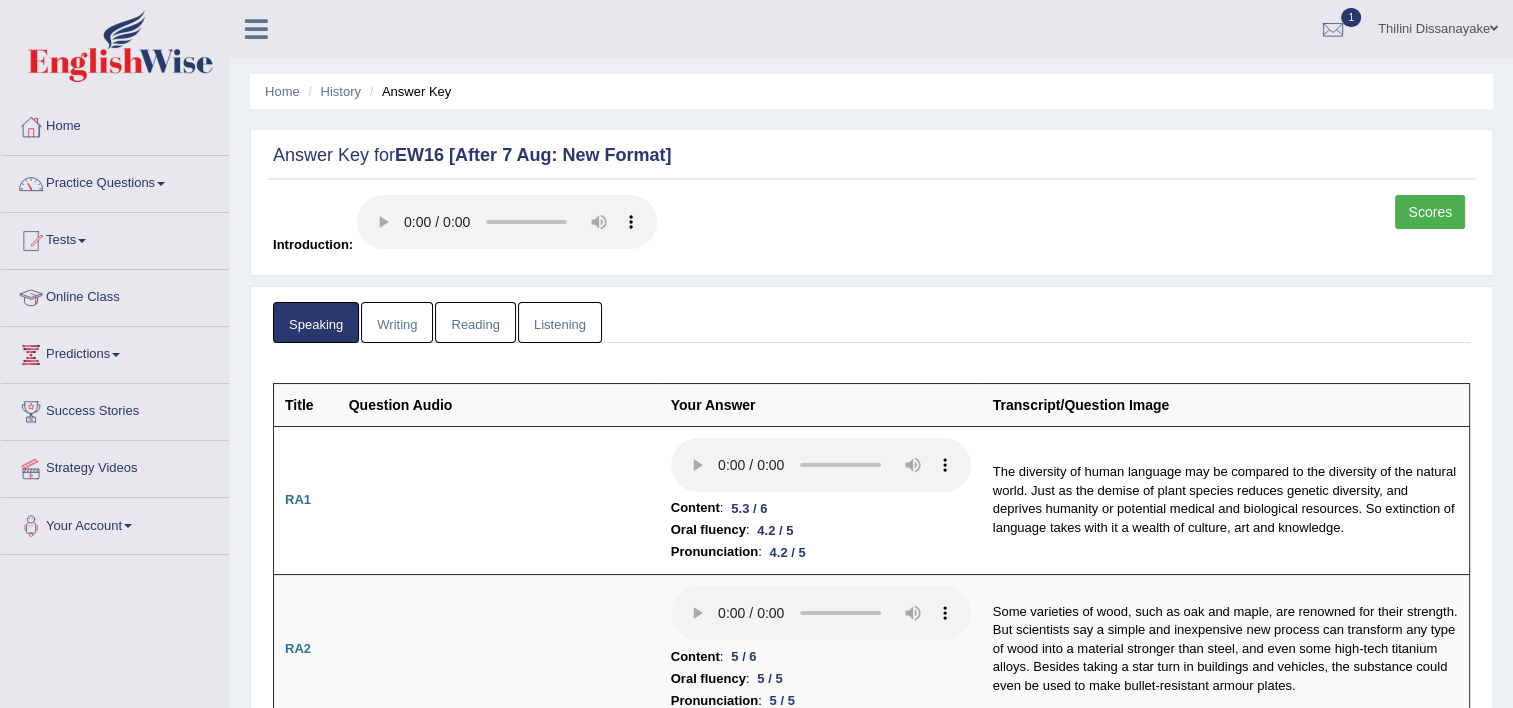 click on "Scores" at bounding box center [1430, 212] 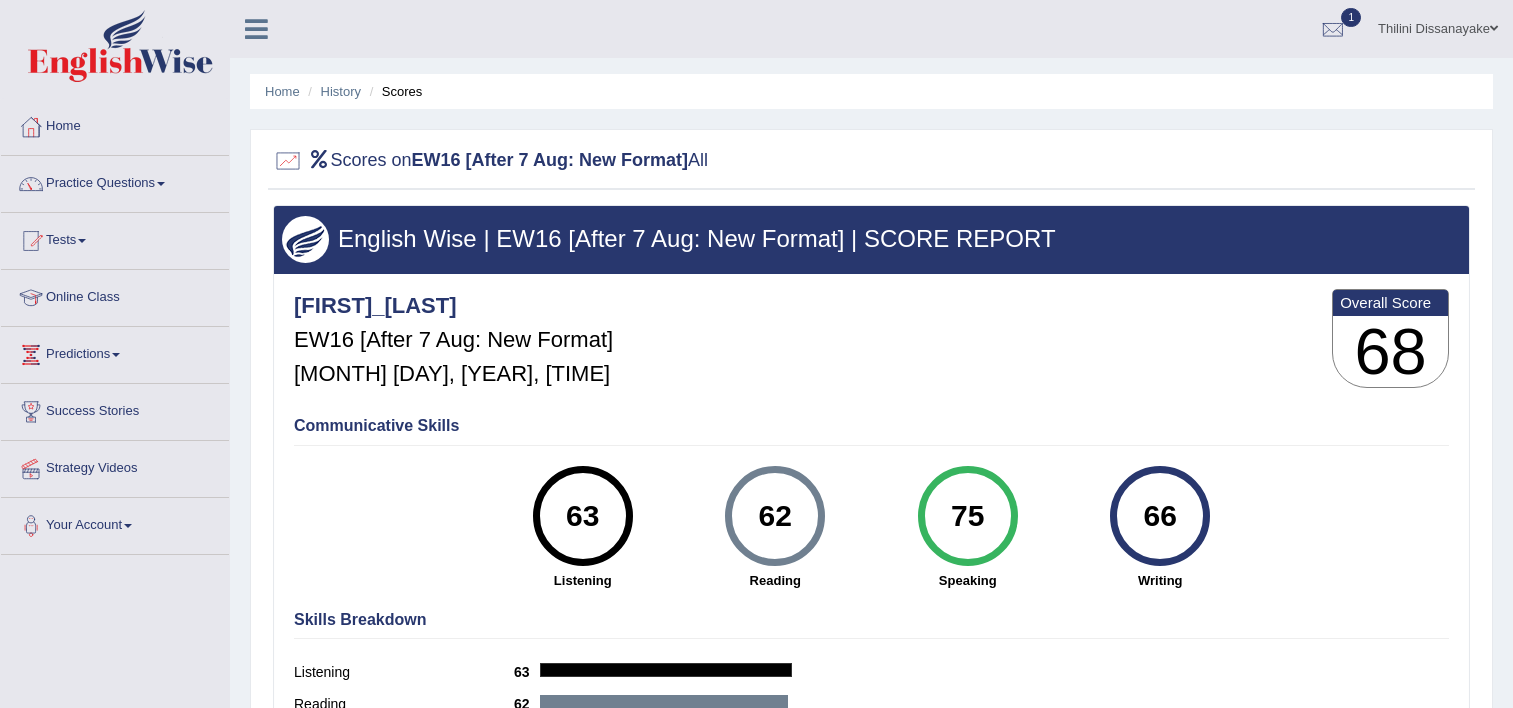 scroll, scrollTop: 0, scrollLeft: 0, axis: both 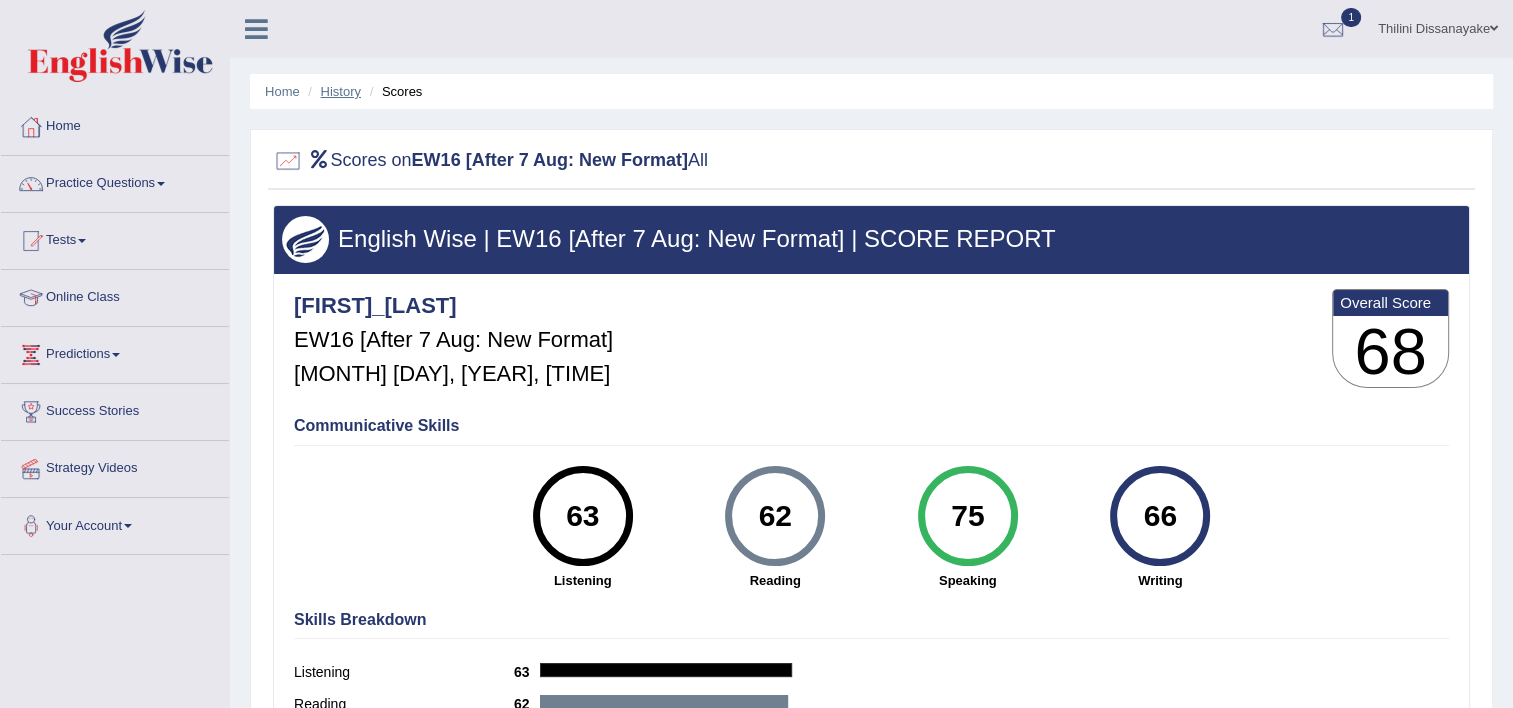 click on "History" at bounding box center [341, 91] 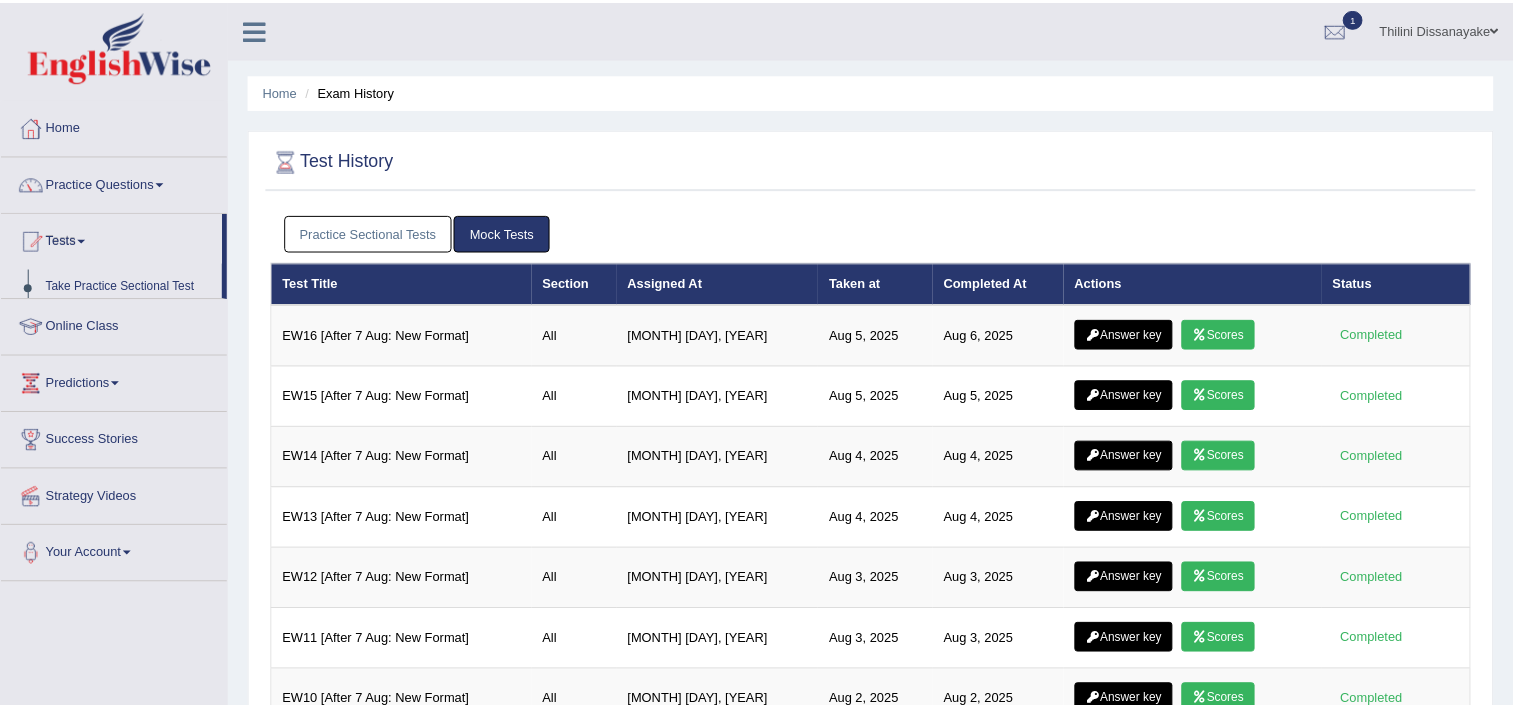 scroll, scrollTop: 0, scrollLeft: 0, axis: both 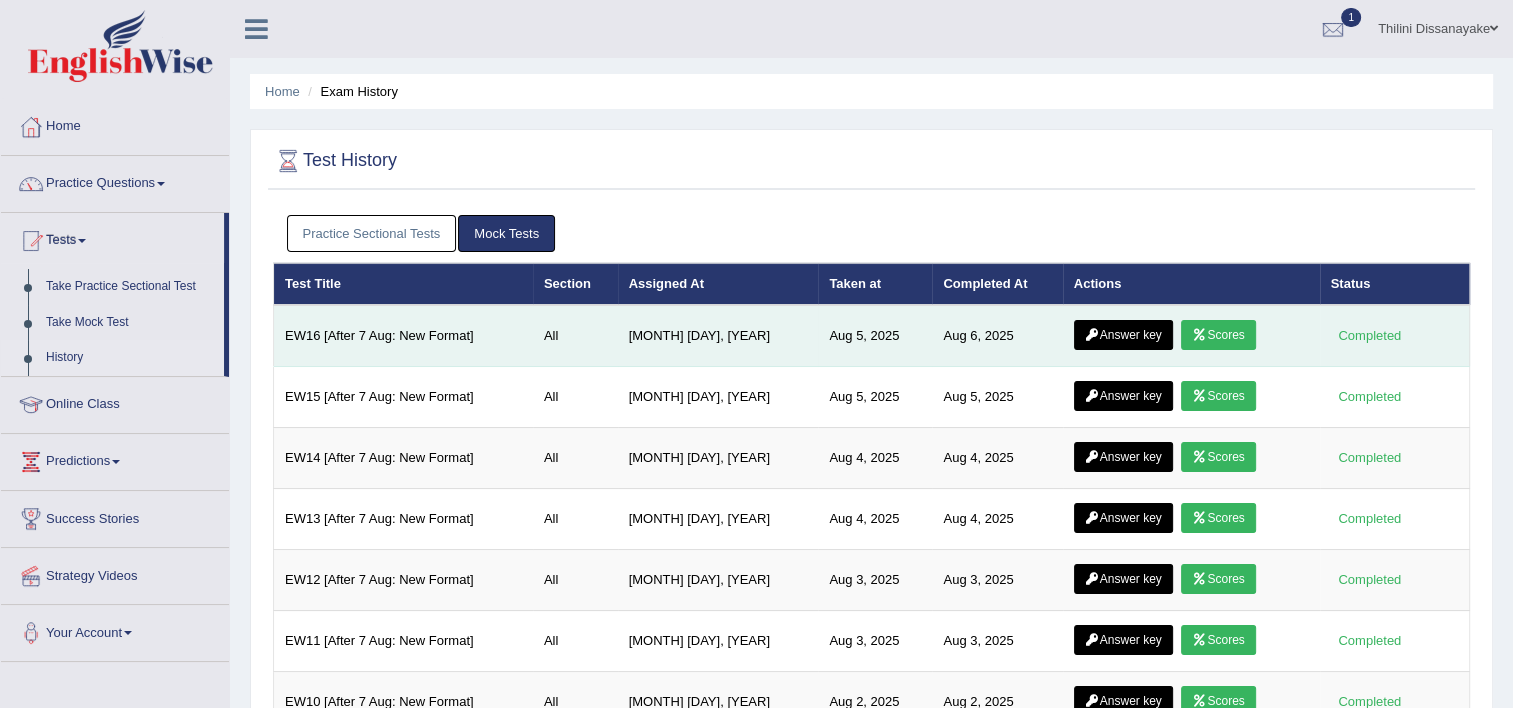 click on "Answer key" at bounding box center [1123, 335] 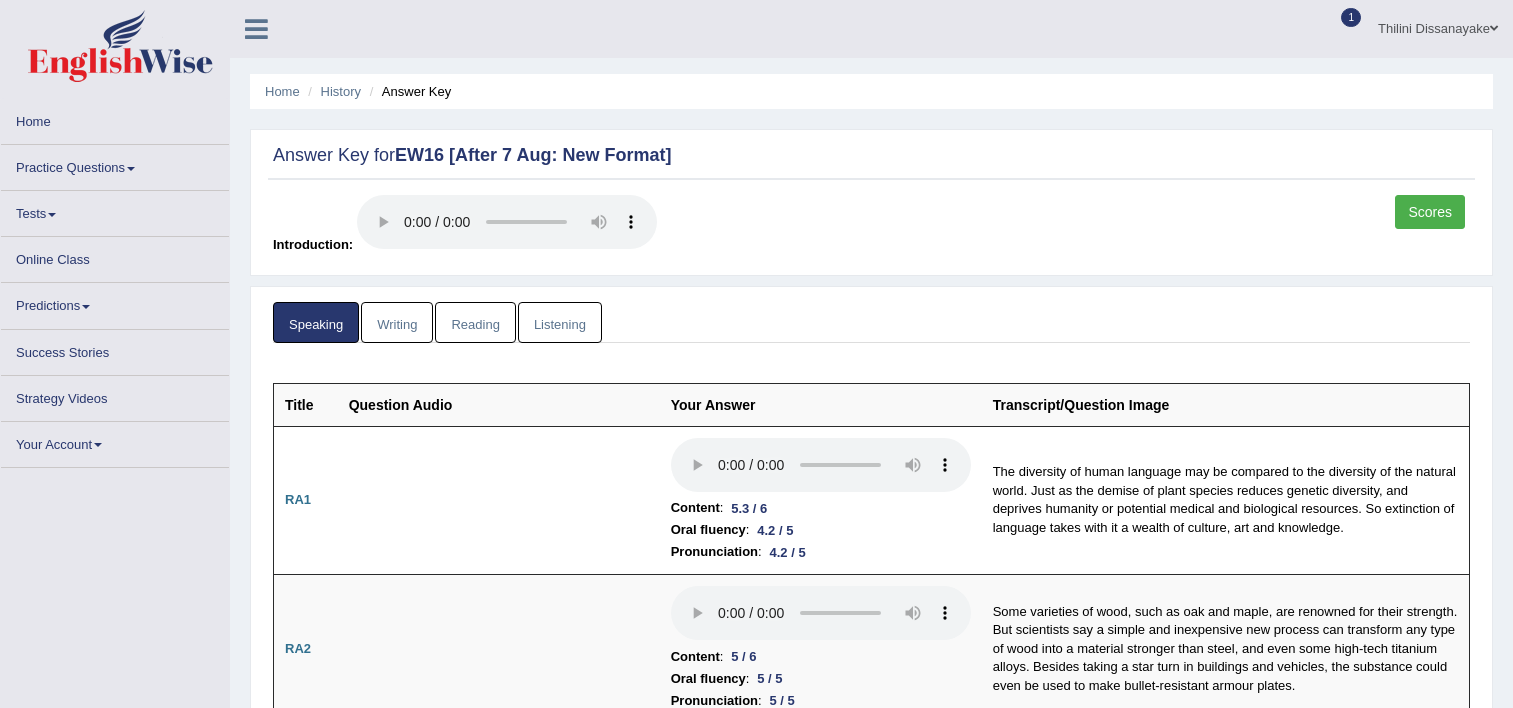 scroll, scrollTop: 0, scrollLeft: 0, axis: both 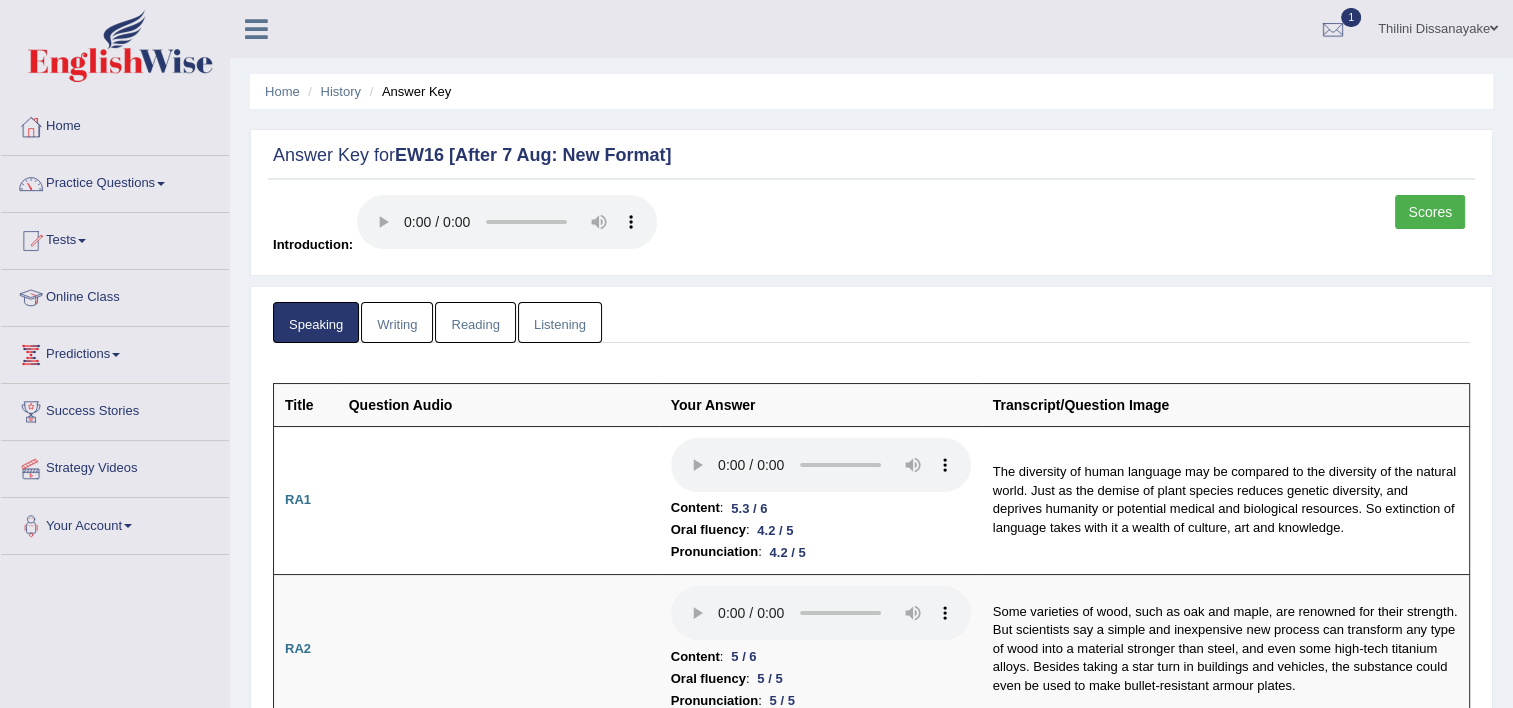 click on "Writing" at bounding box center [397, 322] 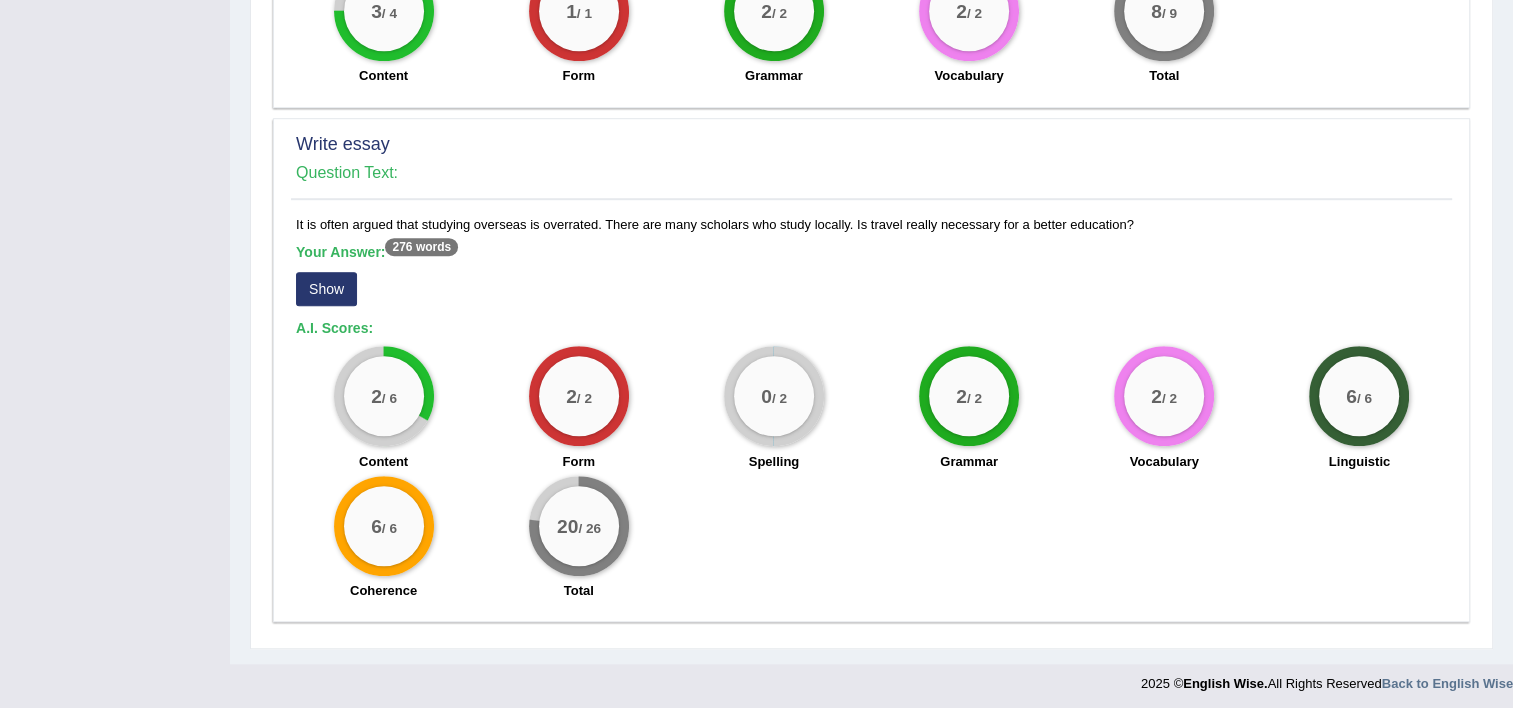 scroll, scrollTop: 1343, scrollLeft: 0, axis: vertical 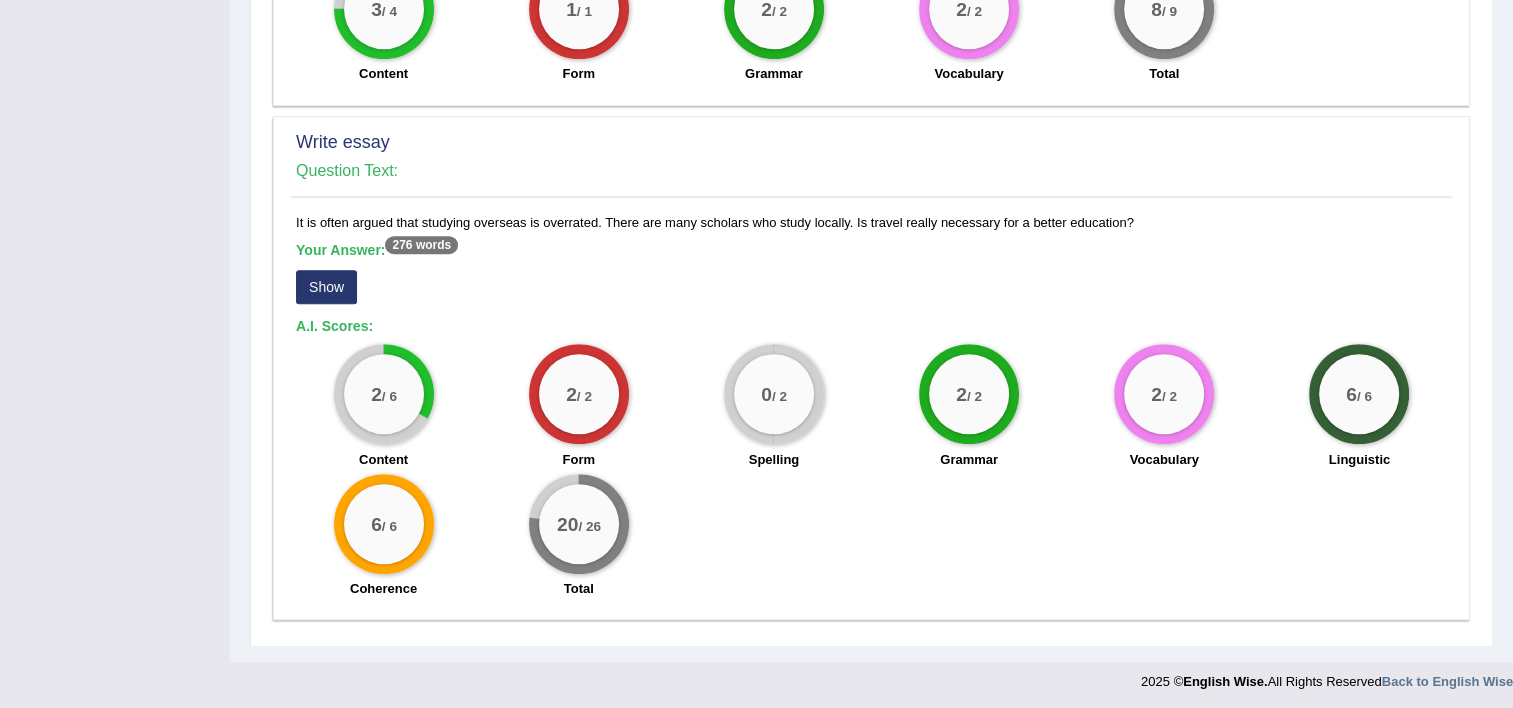 click on "Show" at bounding box center (326, 287) 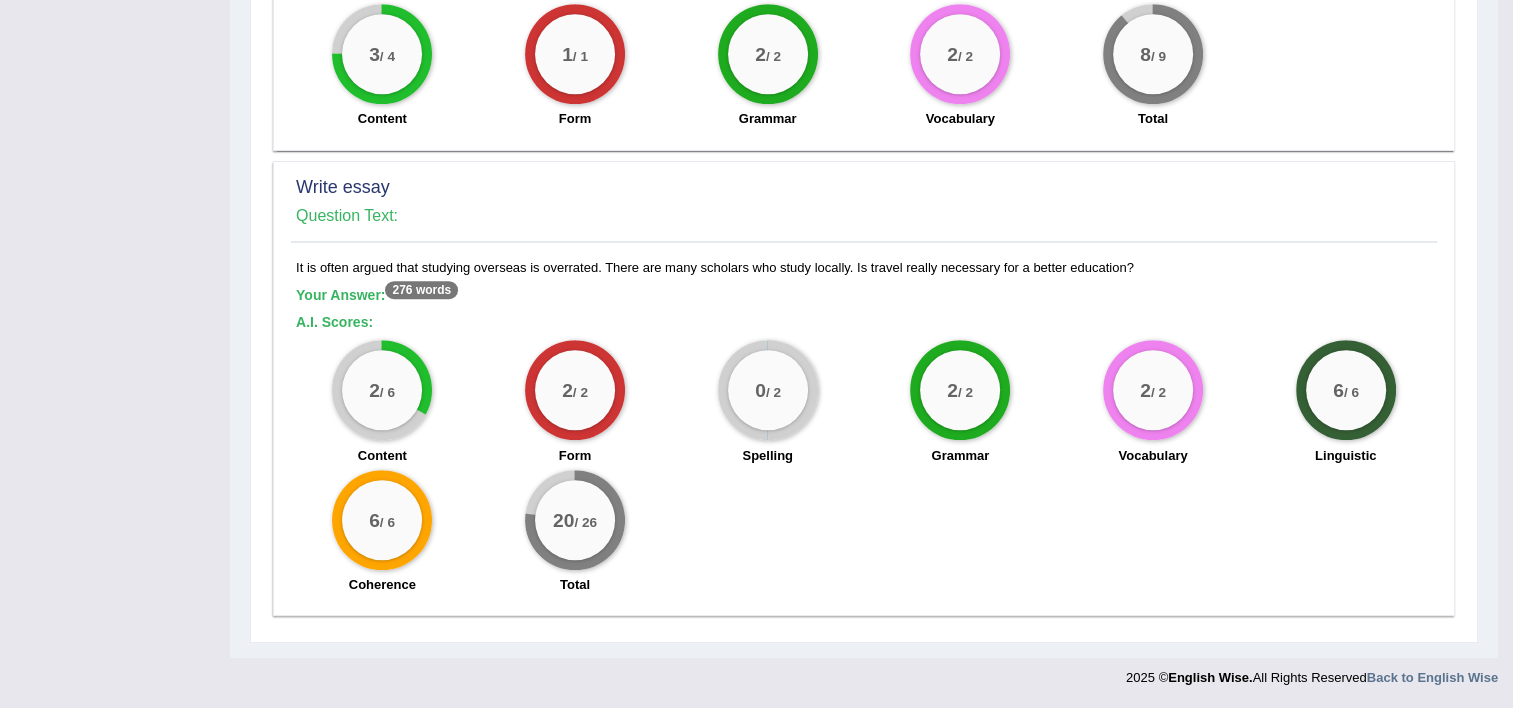 scroll, scrollTop: 1294, scrollLeft: 0, axis: vertical 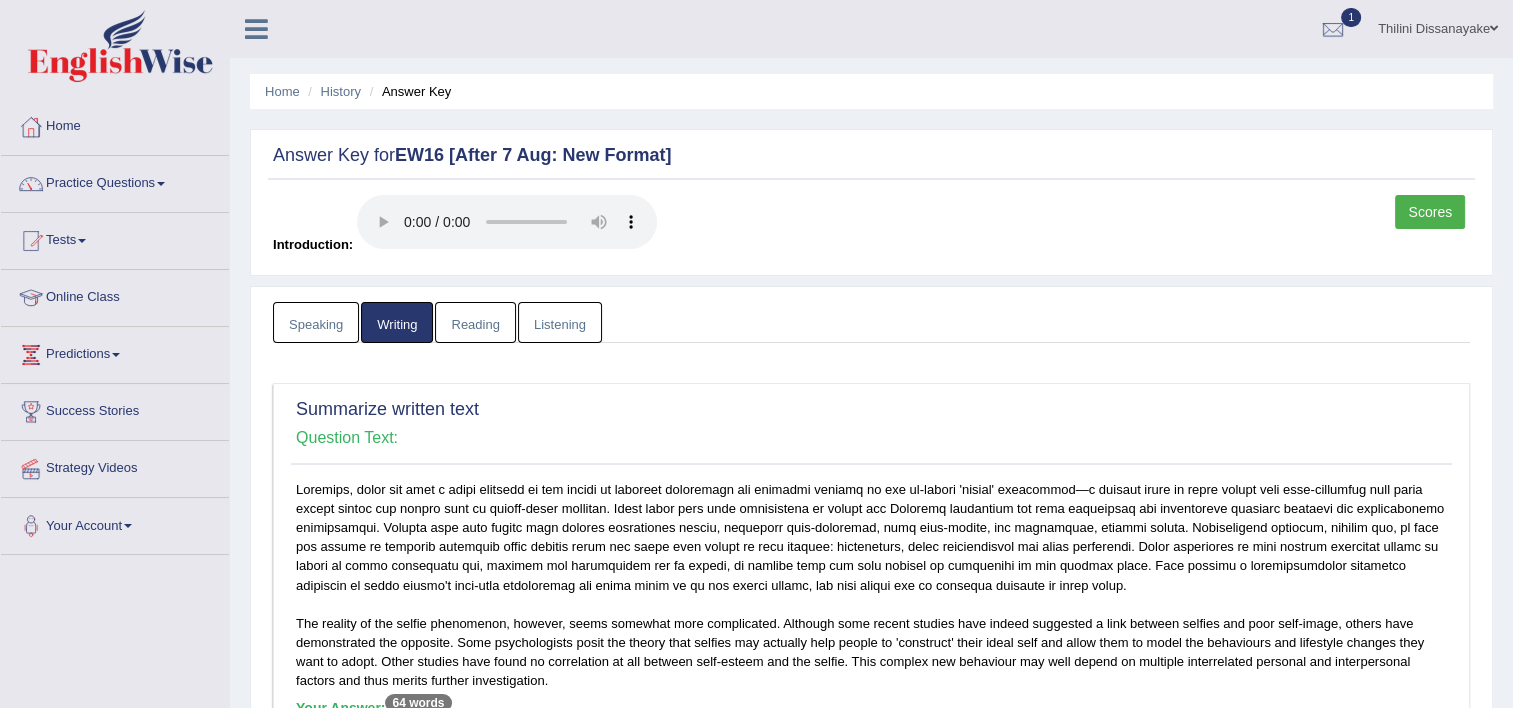 click on "Reading" at bounding box center [475, 322] 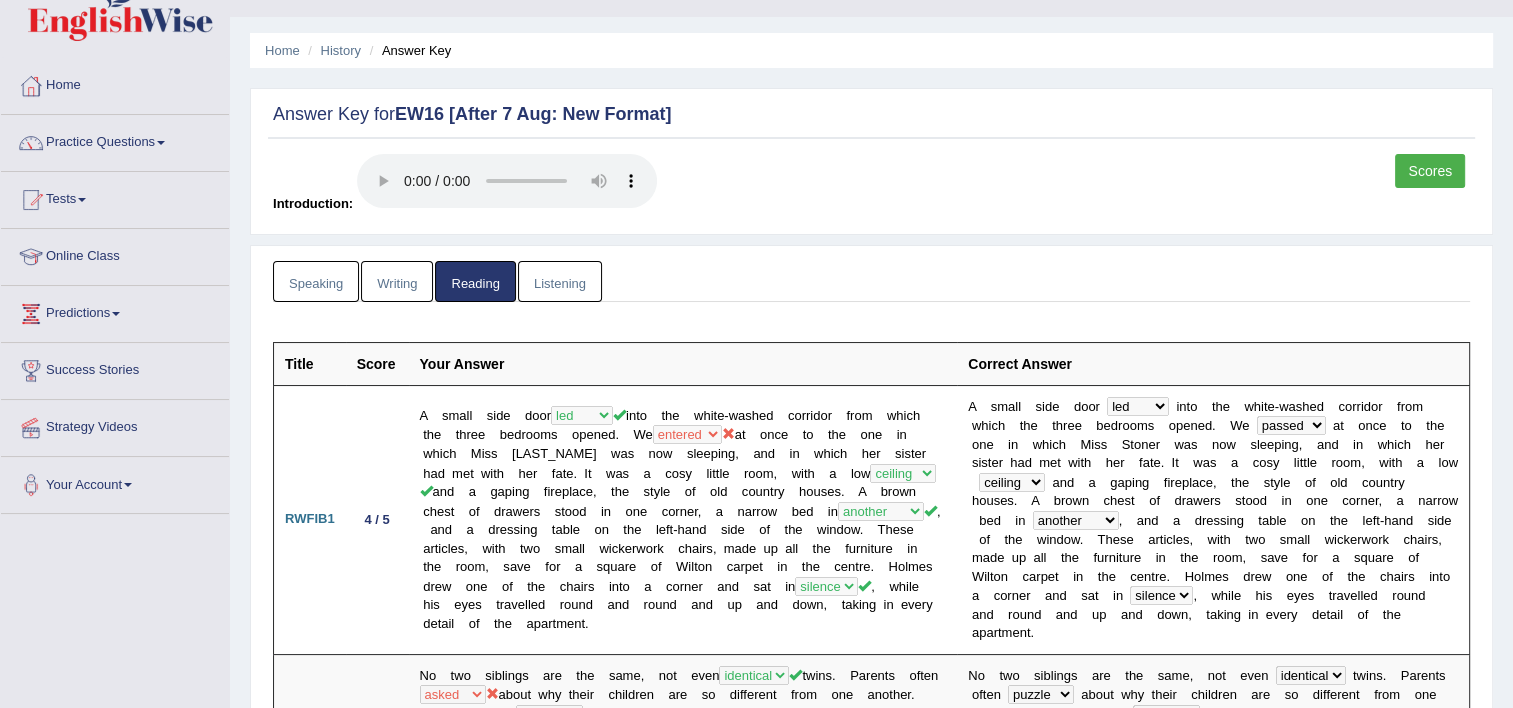 scroll, scrollTop: 0, scrollLeft: 0, axis: both 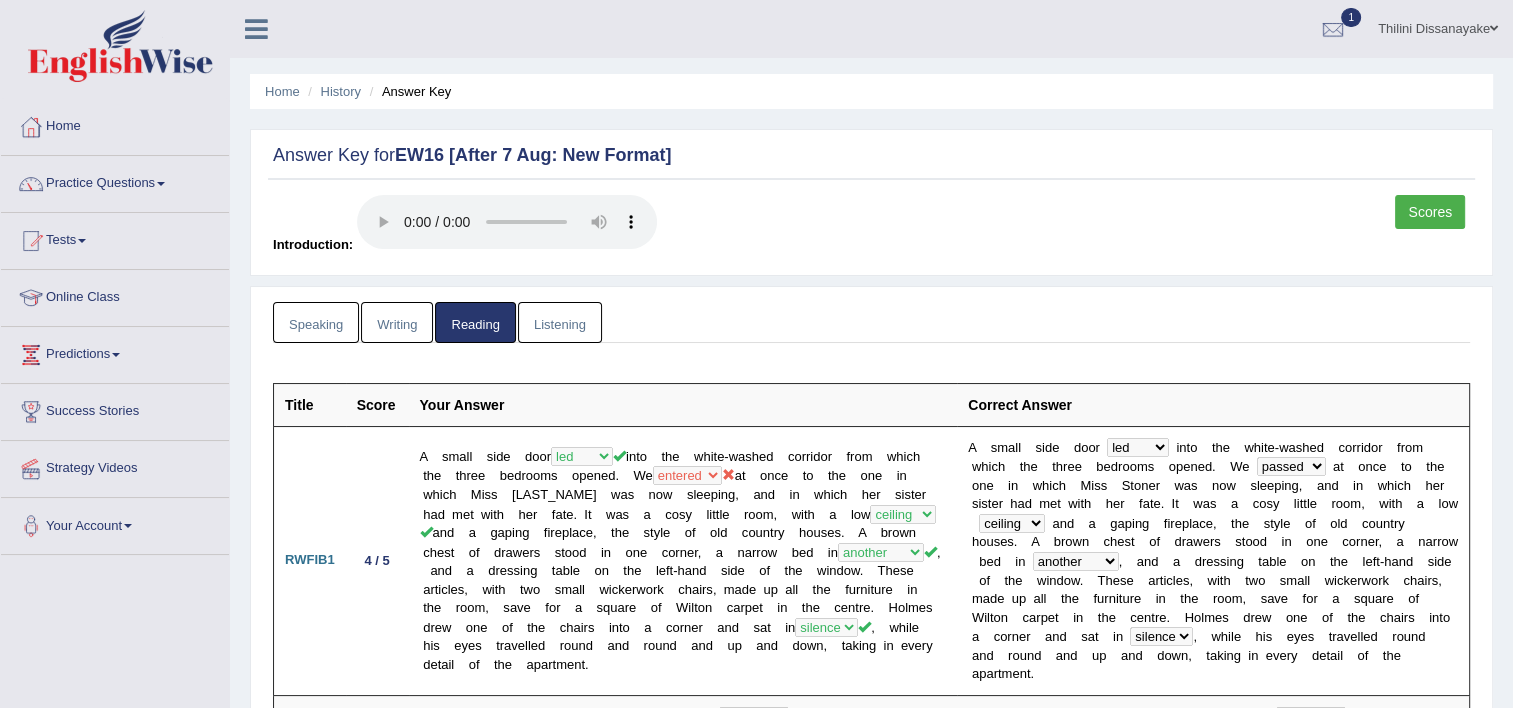 click on "Listening" at bounding box center (560, 322) 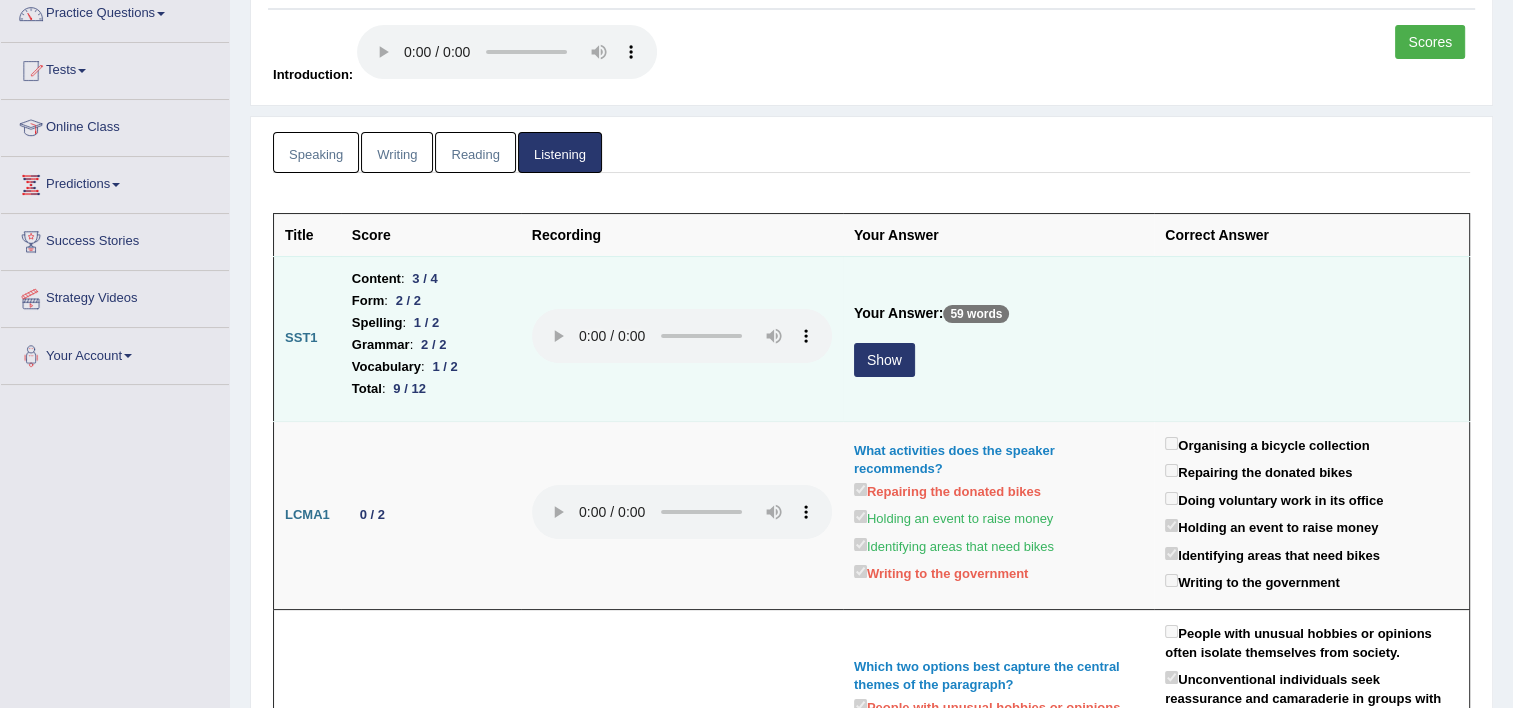 scroll, scrollTop: 200, scrollLeft: 0, axis: vertical 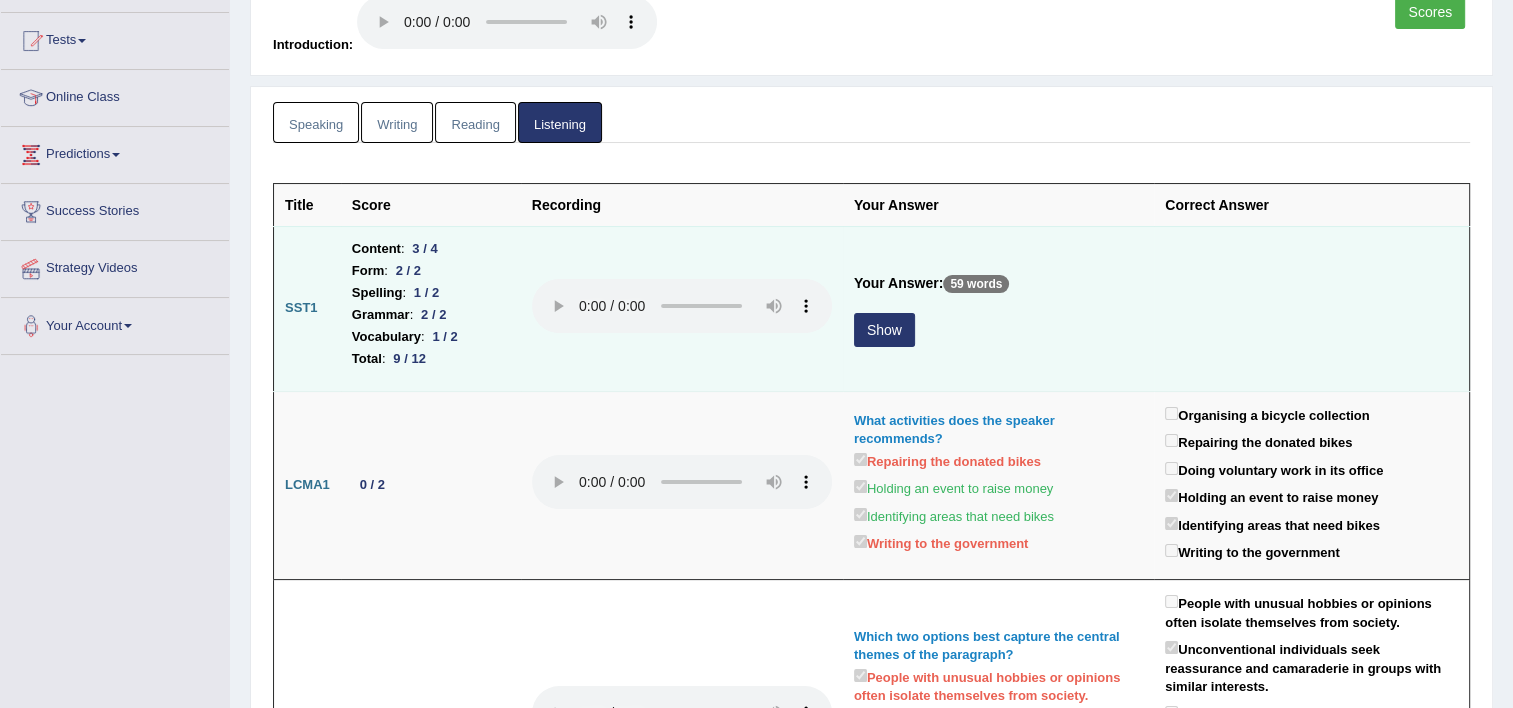 click on "Show" at bounding box center (884, 330) 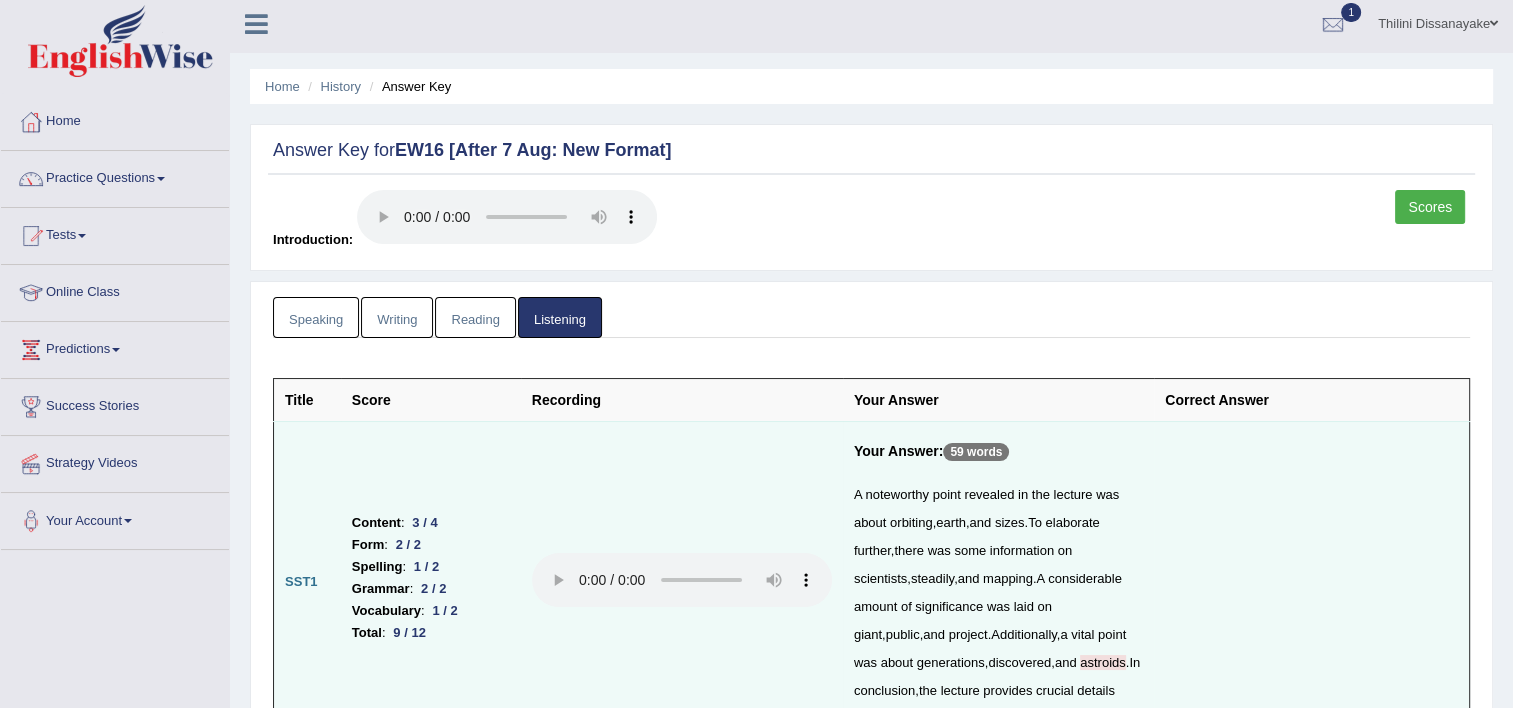 scroll, scrollTop: 0, scrollLeft: 0, axis: both 